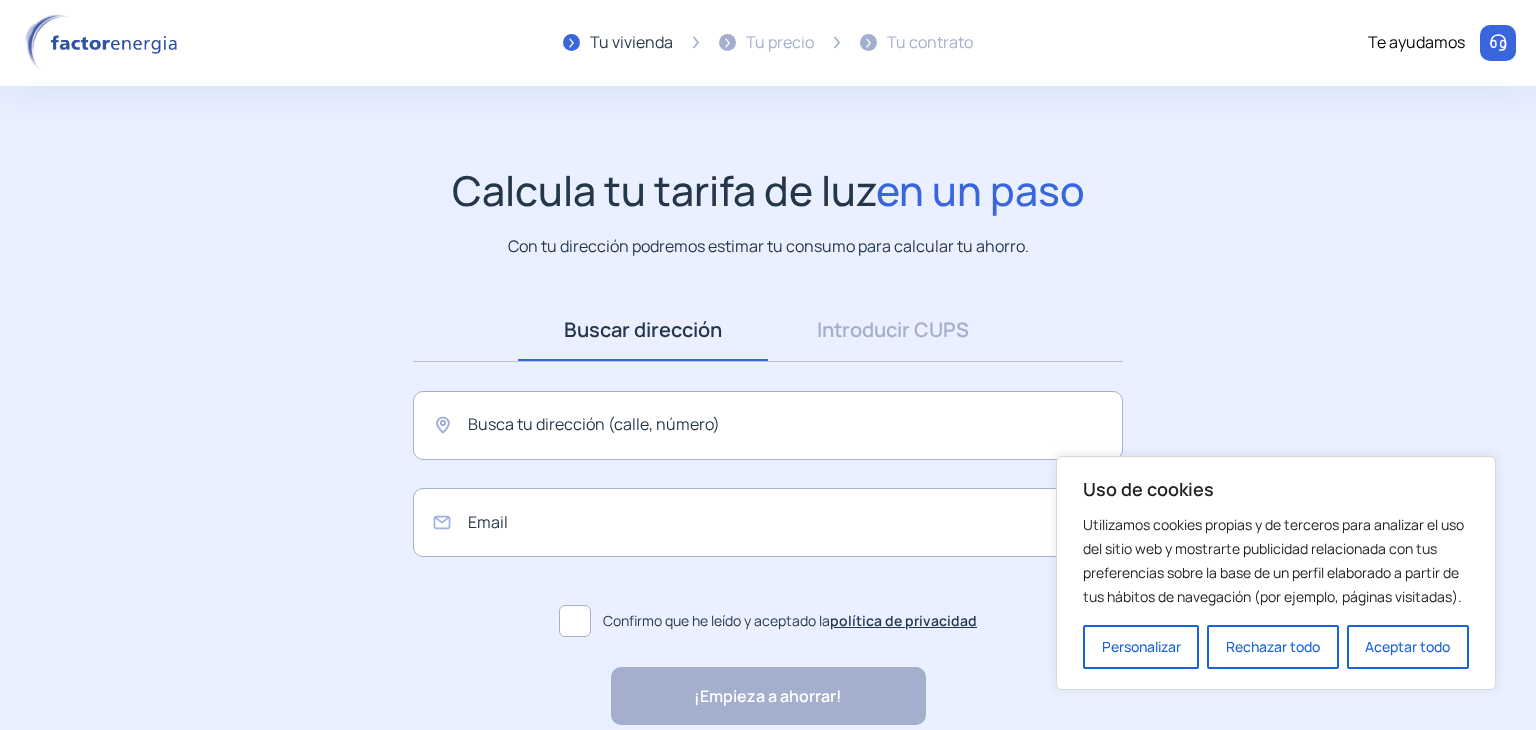 scroll, scrollTop: 0, scrollLeft: 0, axis: both 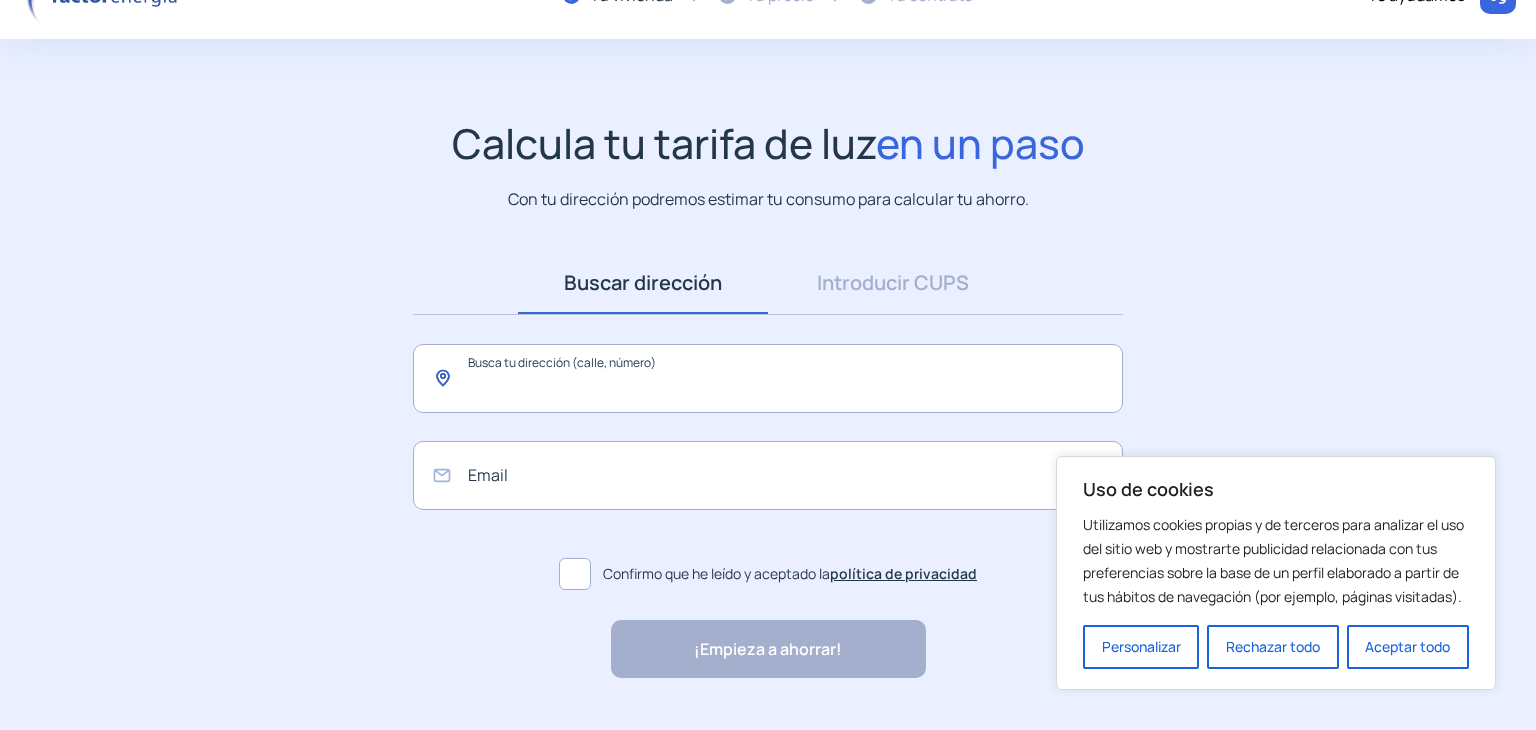 click at bounding box center [768, 378] 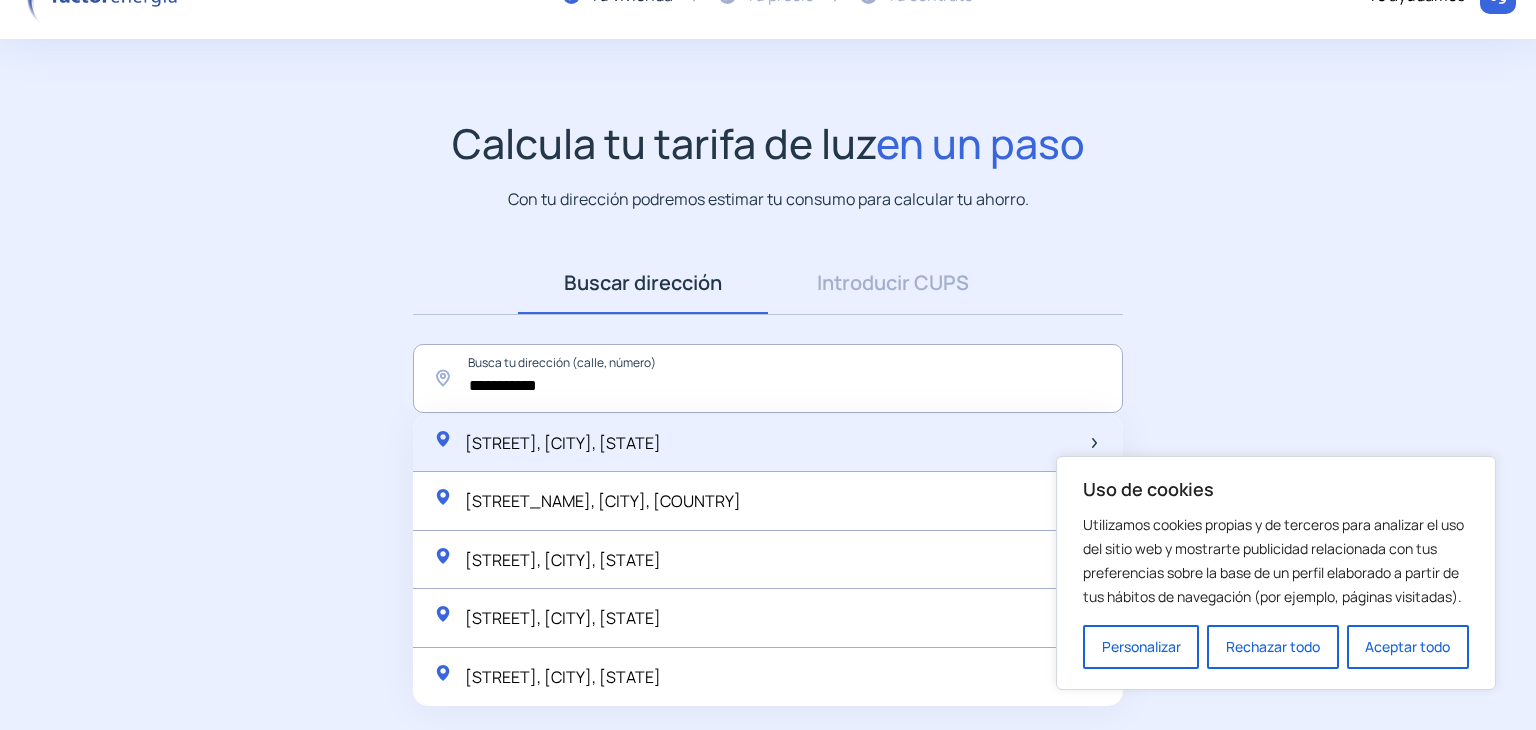 click on "[STREET], [CITY], [STATE]" at bounding box center [563, 443] 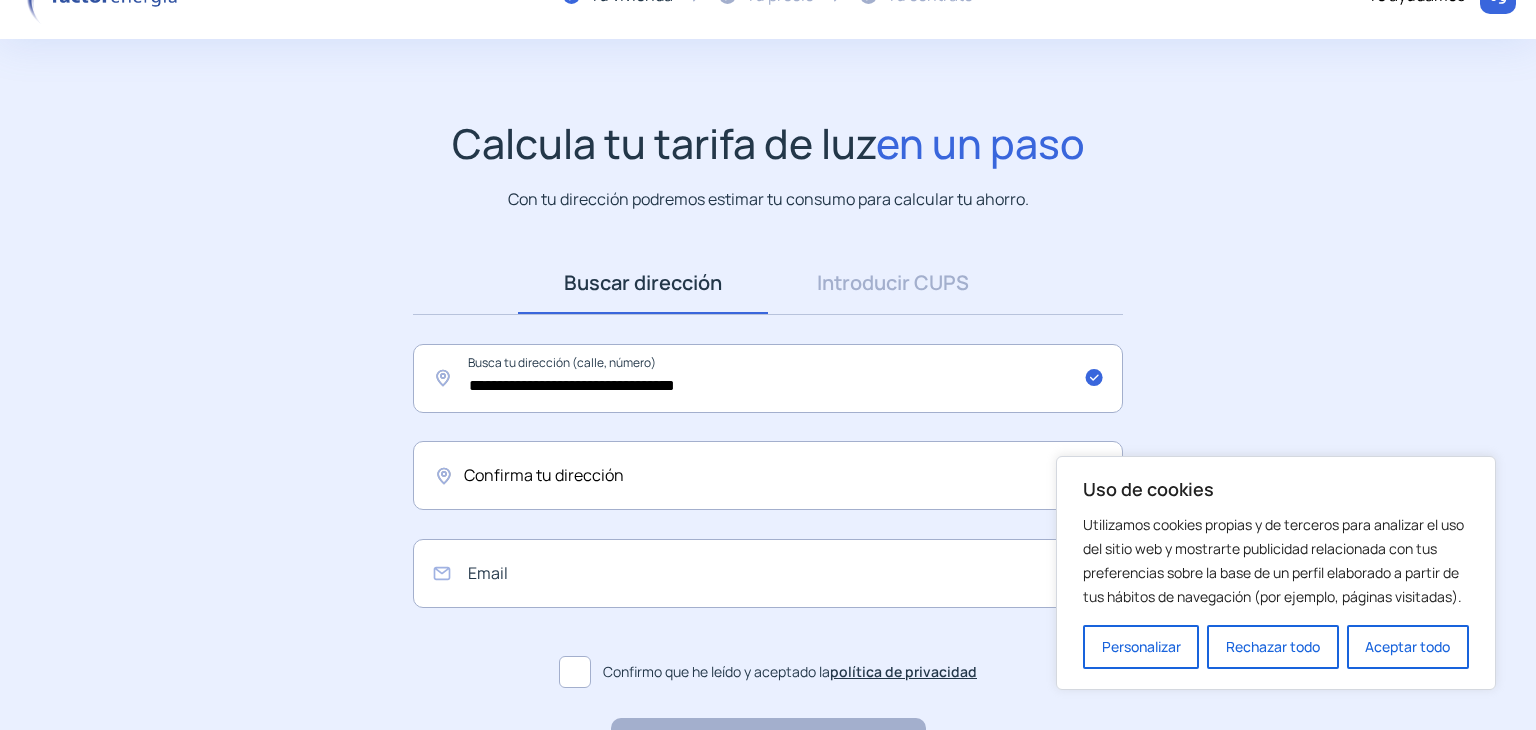 click on "Confirma tu dirección" at bounding box center (768, 475) 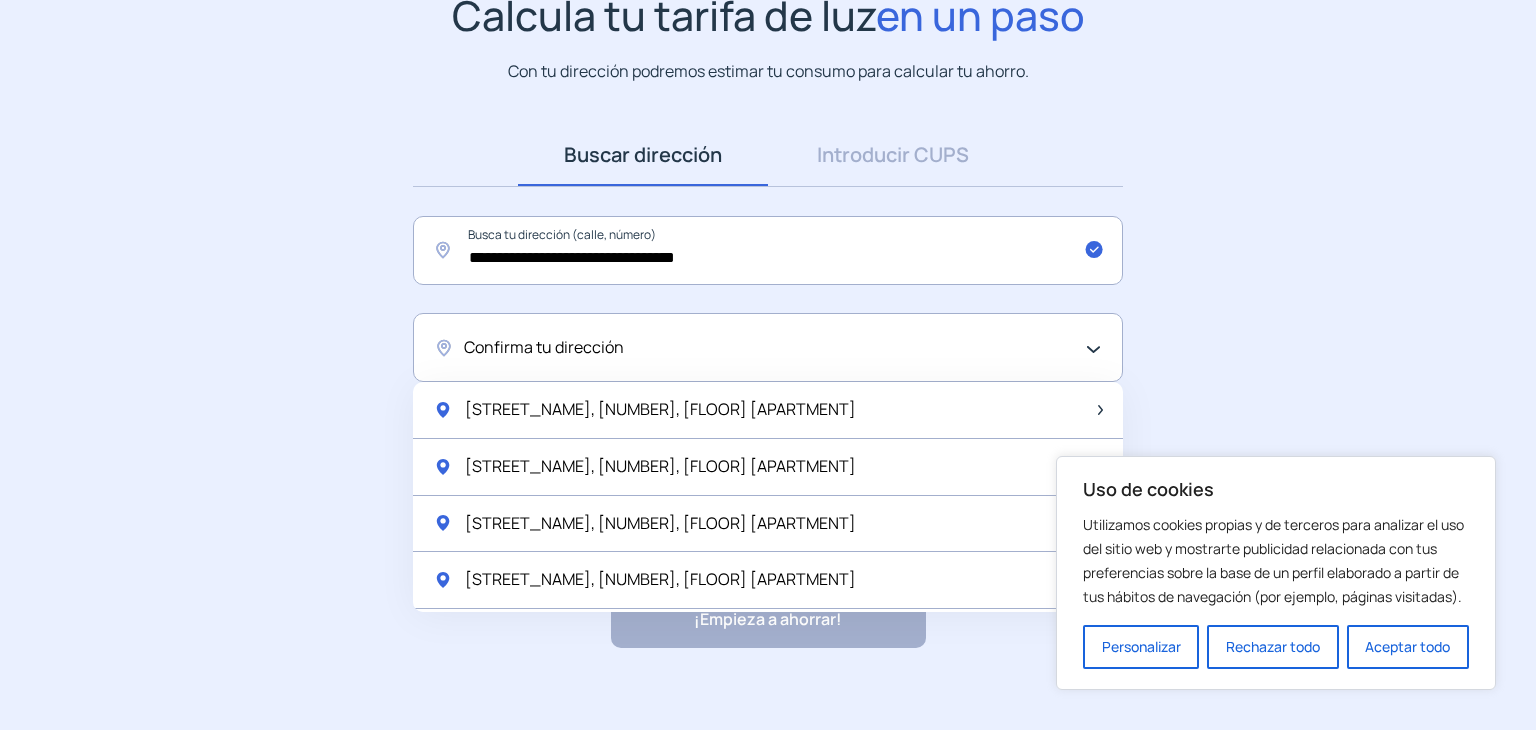 scroll, scrollTop: 193, scrollLeft: 0, axis: vertical 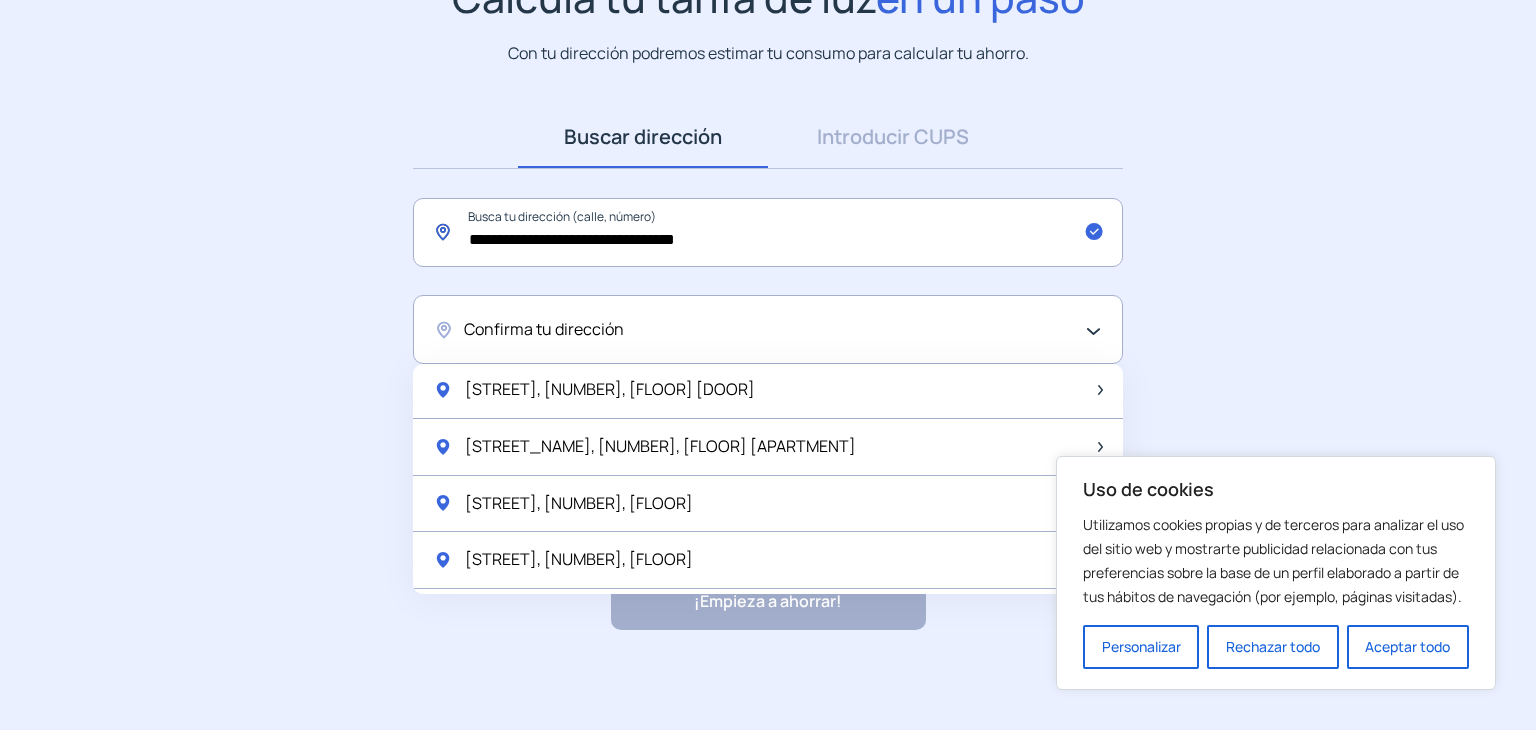click on "**********" at bounding box center (768, 232) 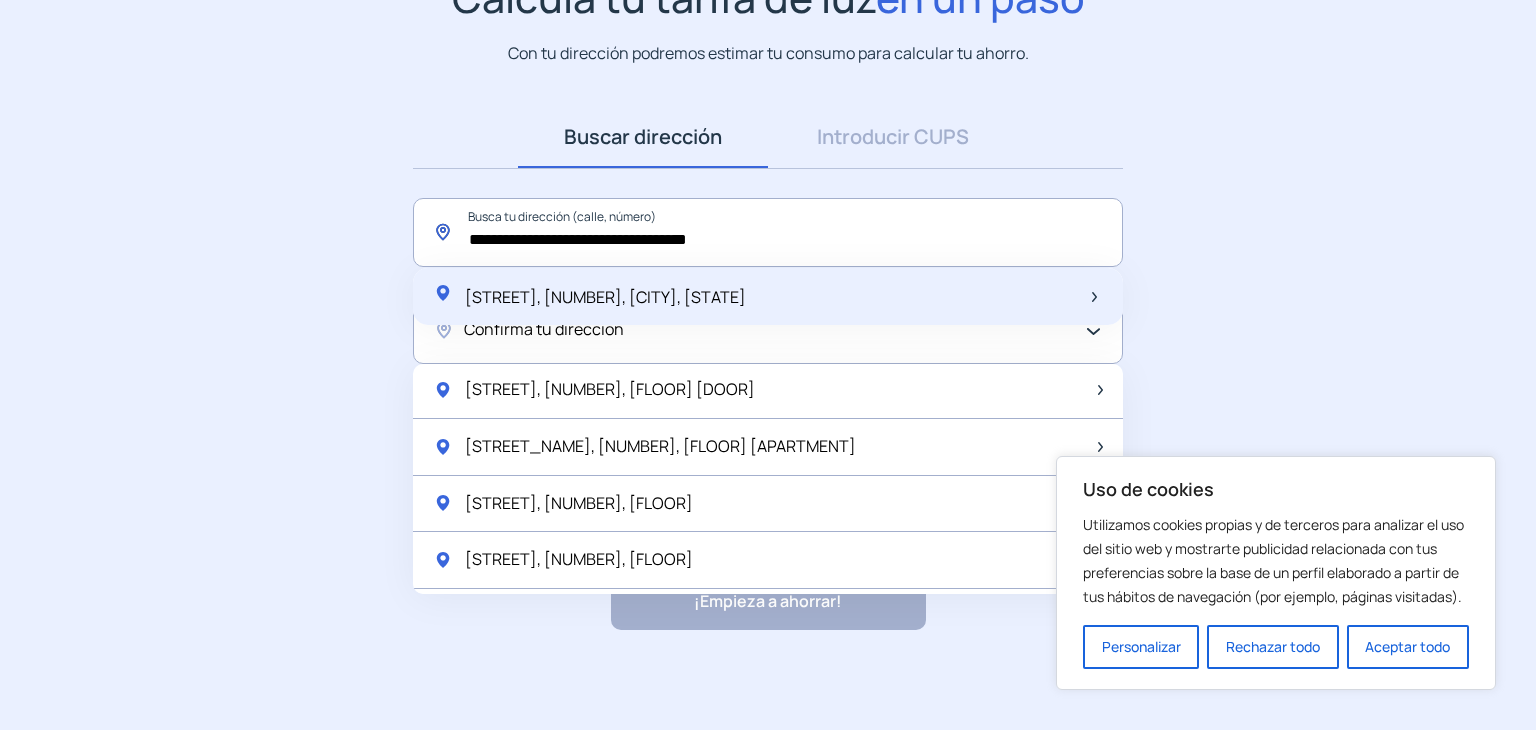type on "**********" 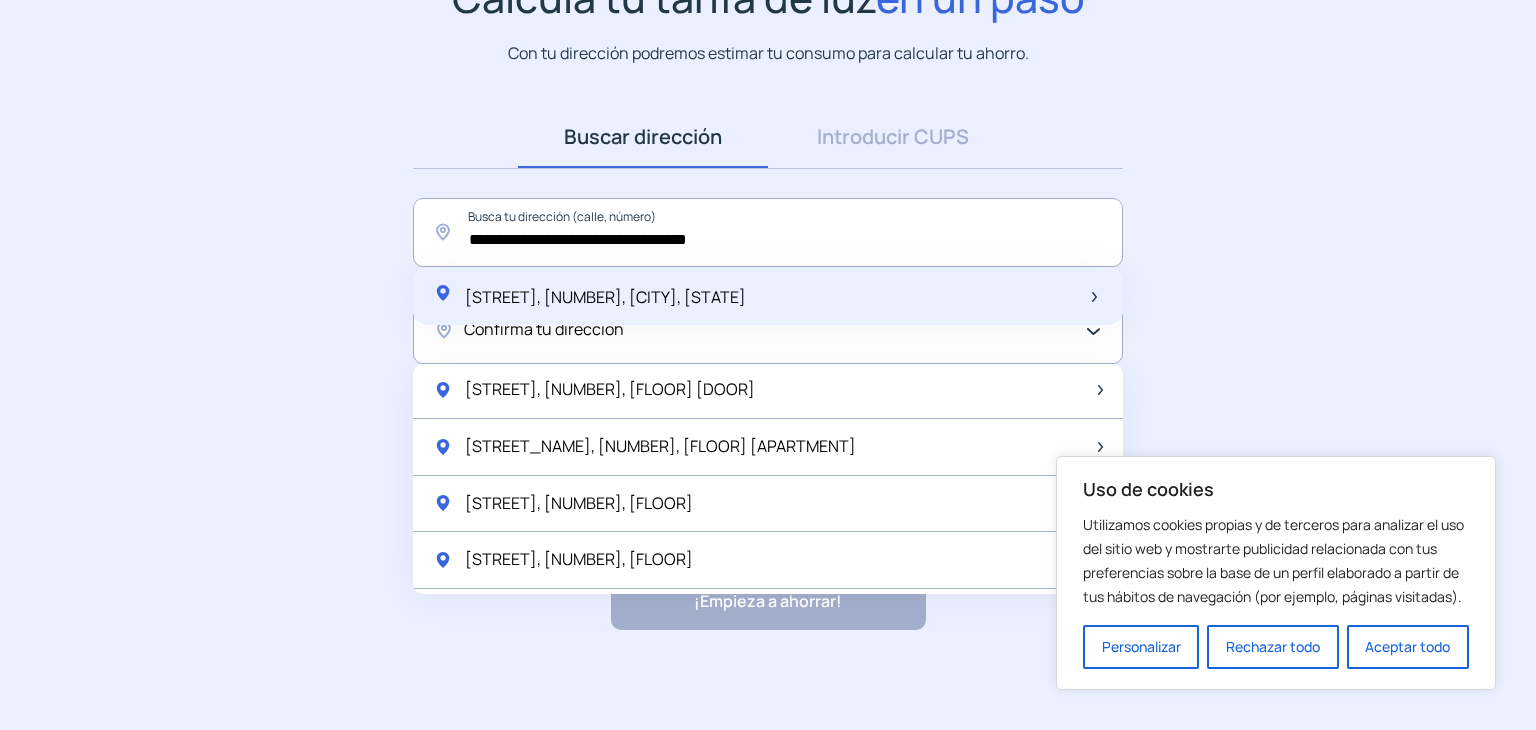 click on "[STREET], [NUMBER], [CITY], [STATE]" at bounding box center (768, 297) 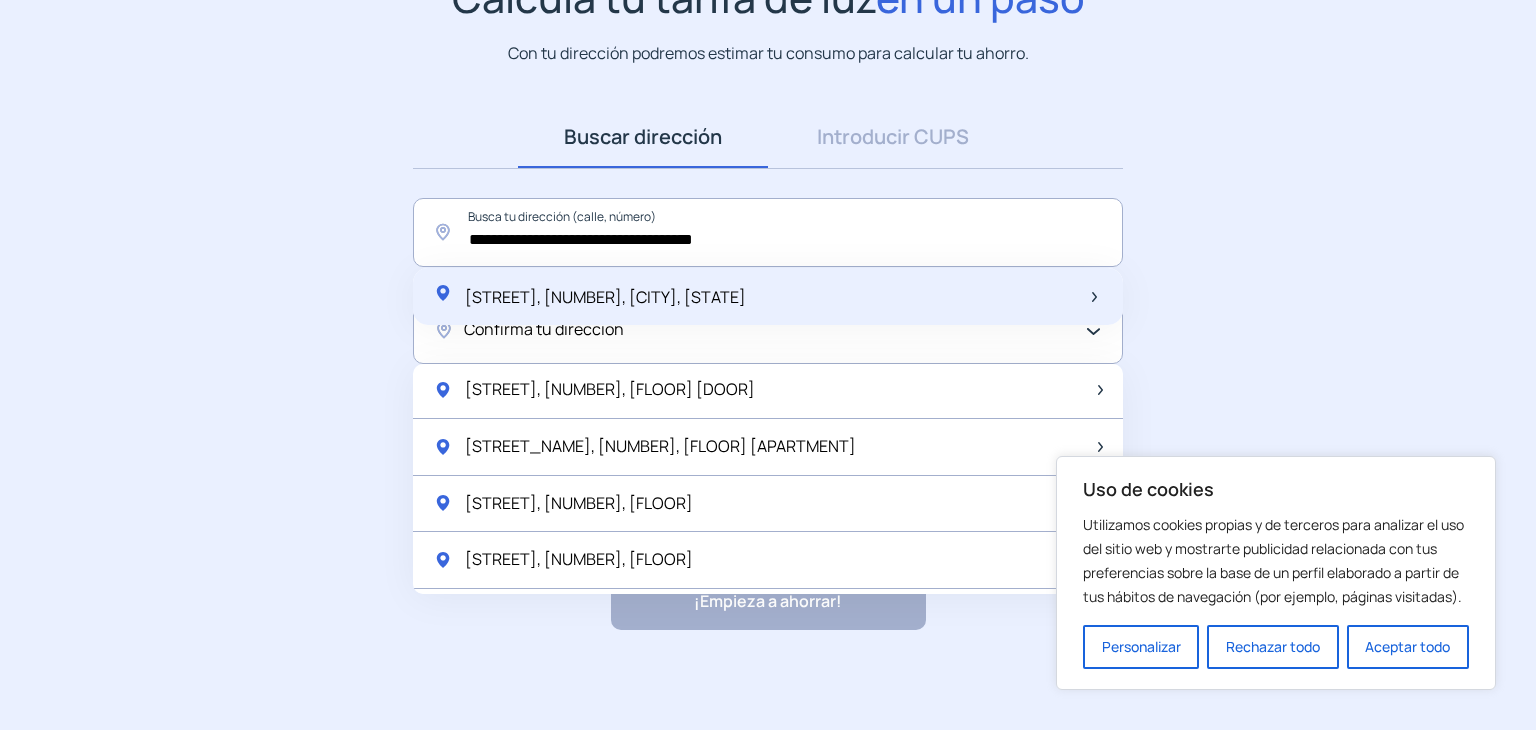 scroll, scrollTop: 174, scrollLeft: 0, axis: vertical 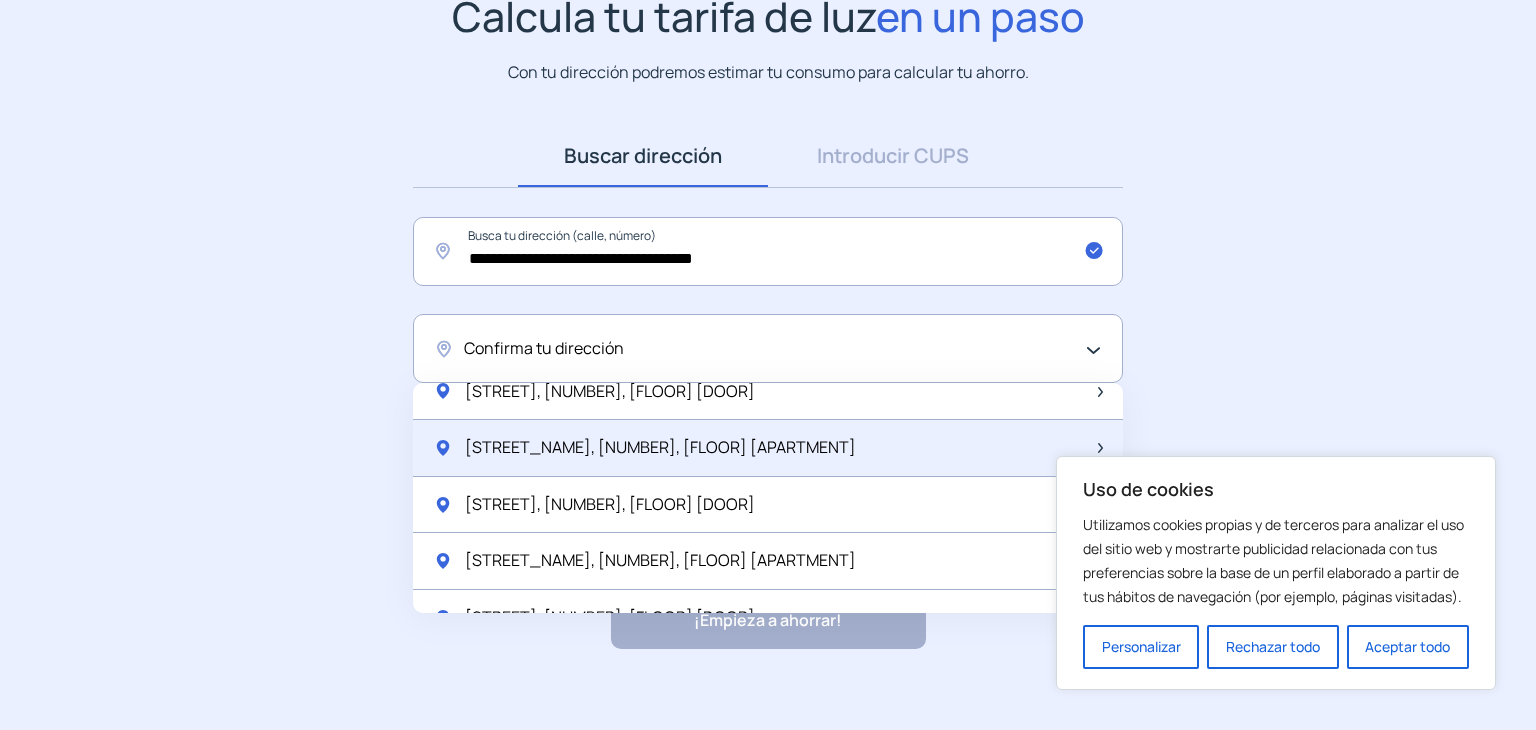 click on "[STREET_NAME], [NUMBER], [FLOOR] [APARTMENT]" at bounding box center (768, 448) 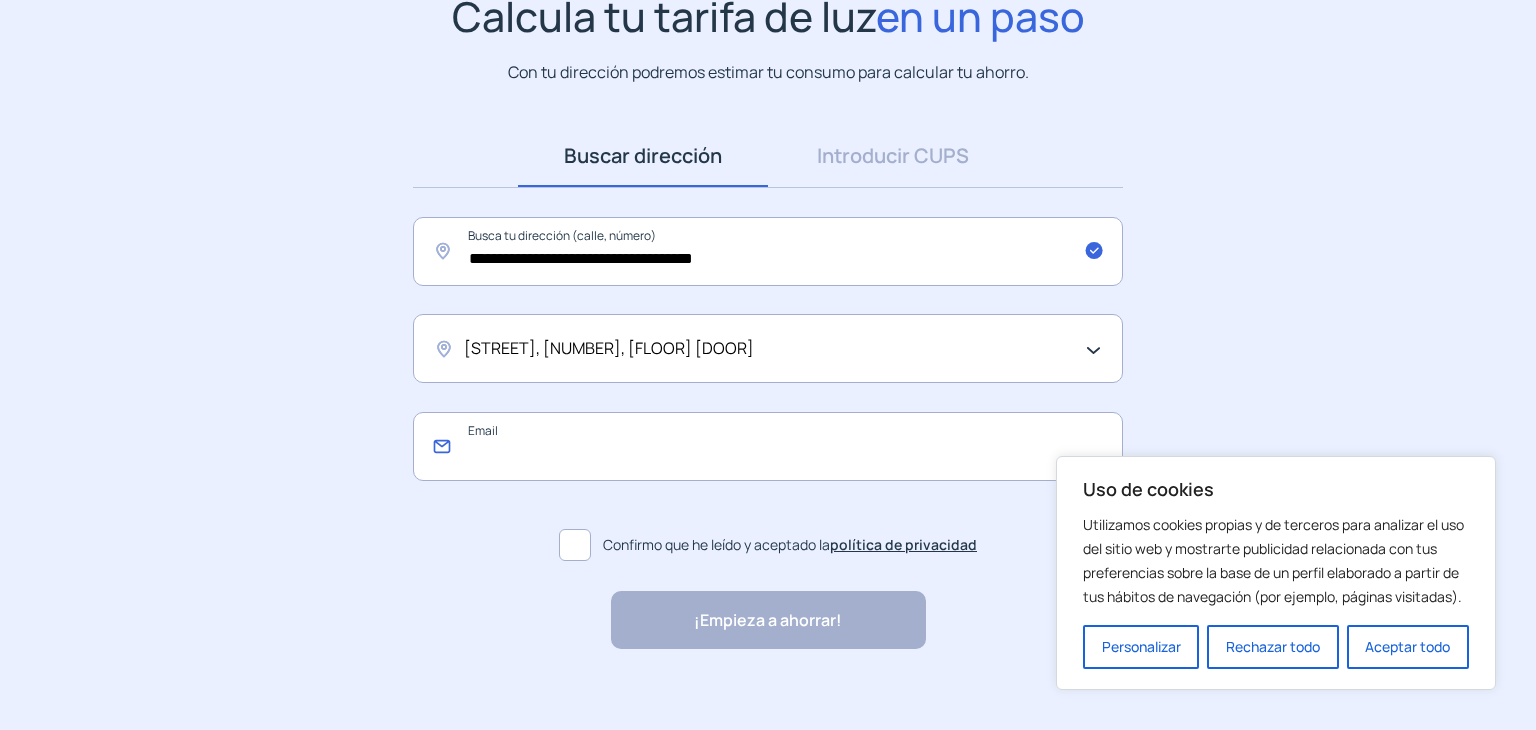 click at bounding box center (768, 446) 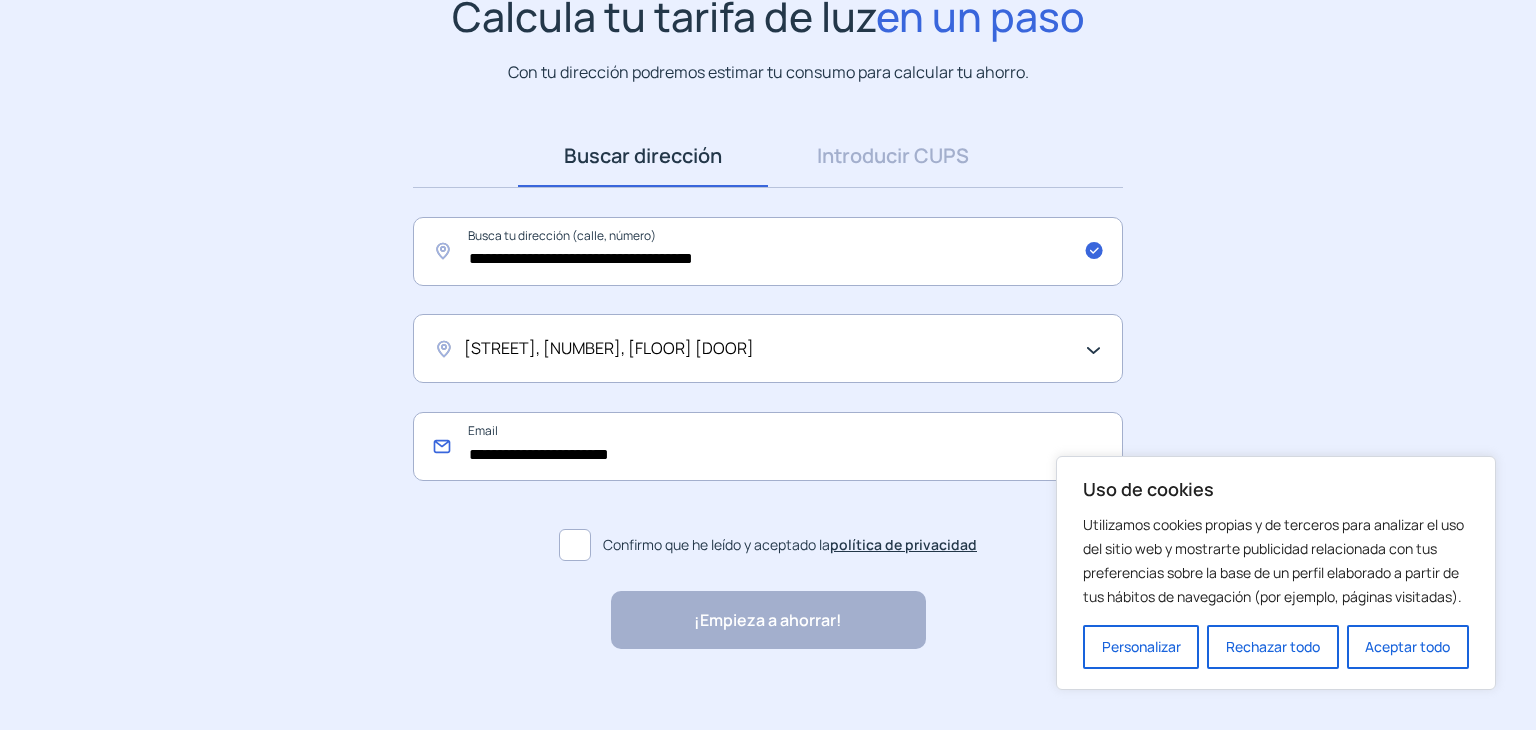 type on "**********" 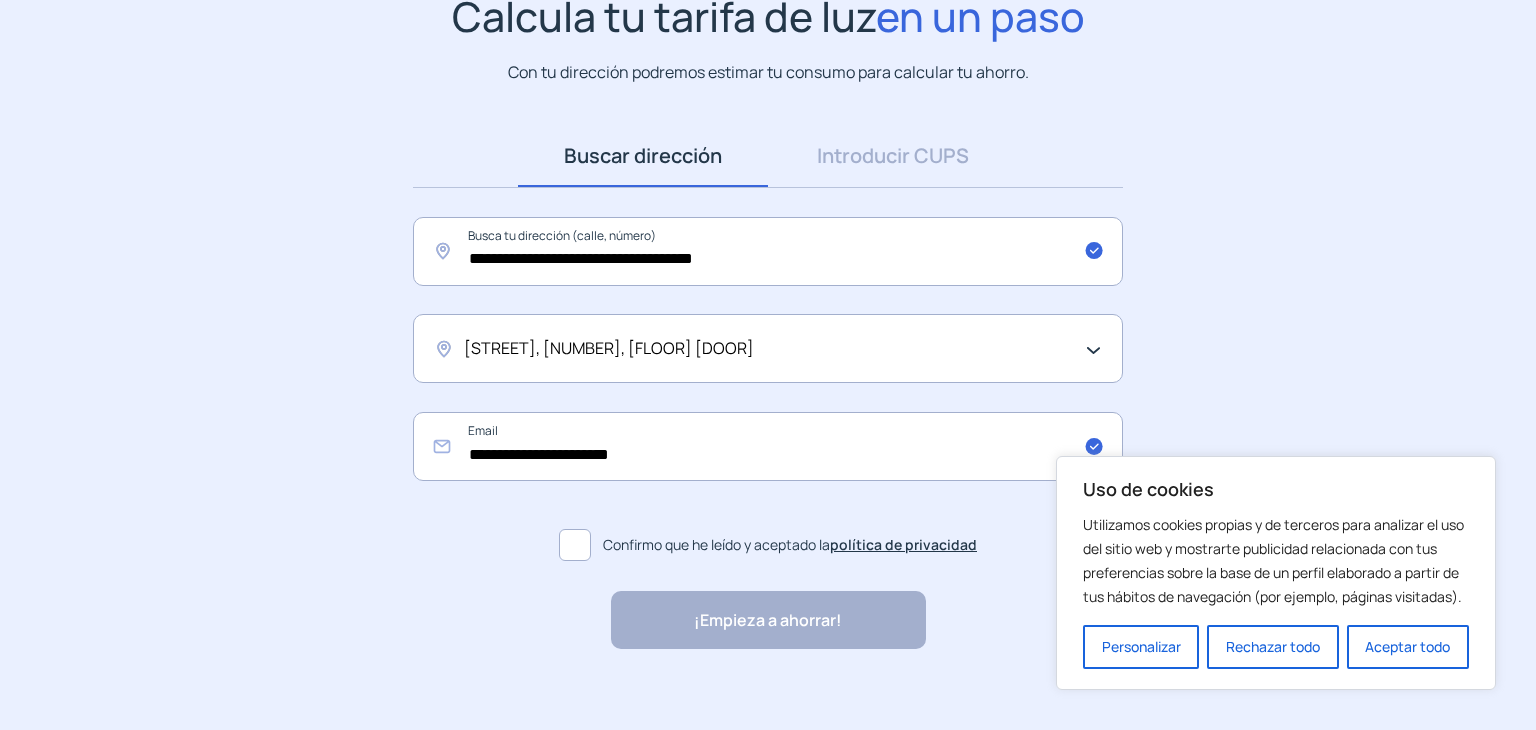 click at bounding box center [575, 545] 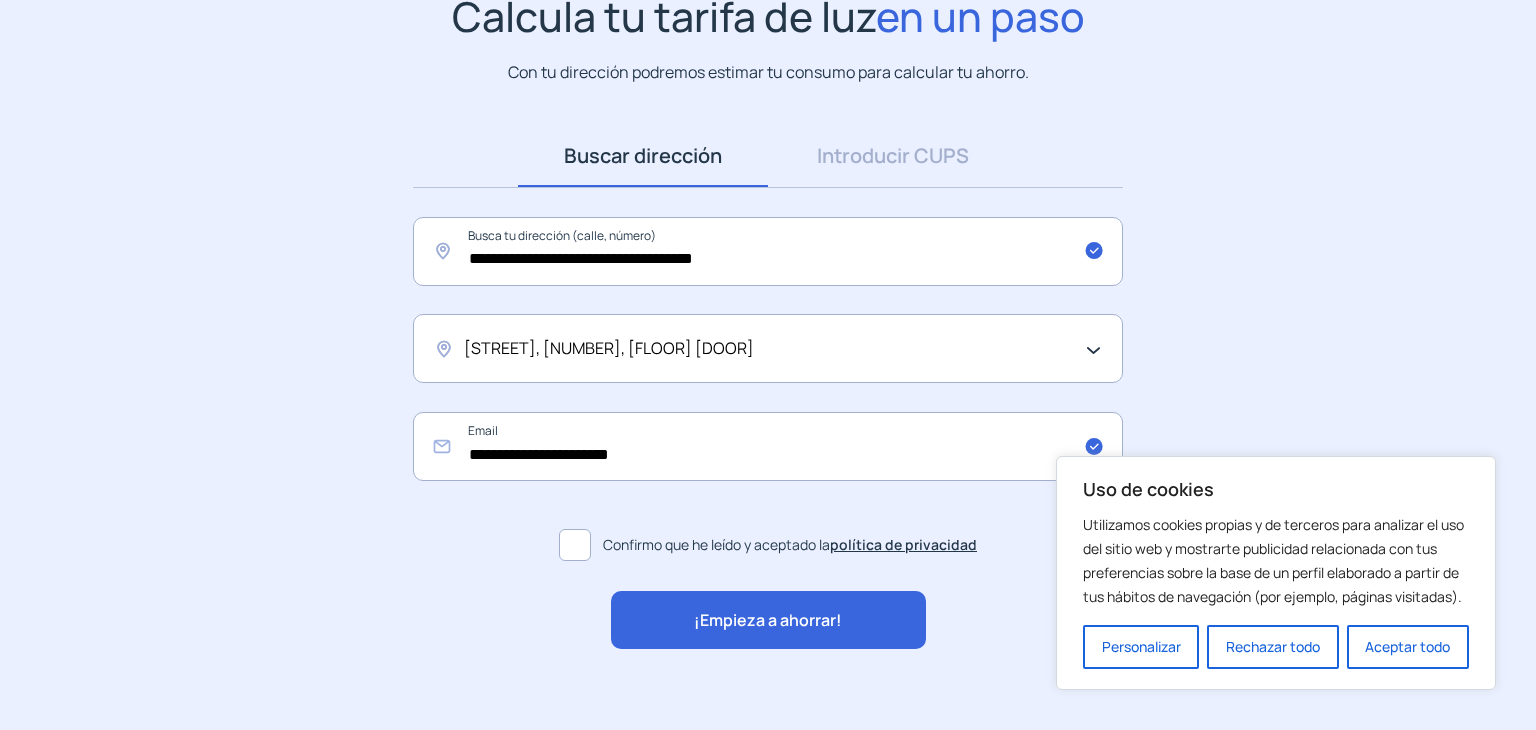 click on "¡Empieza a ahorrar!" at bounding box center (768, 621) 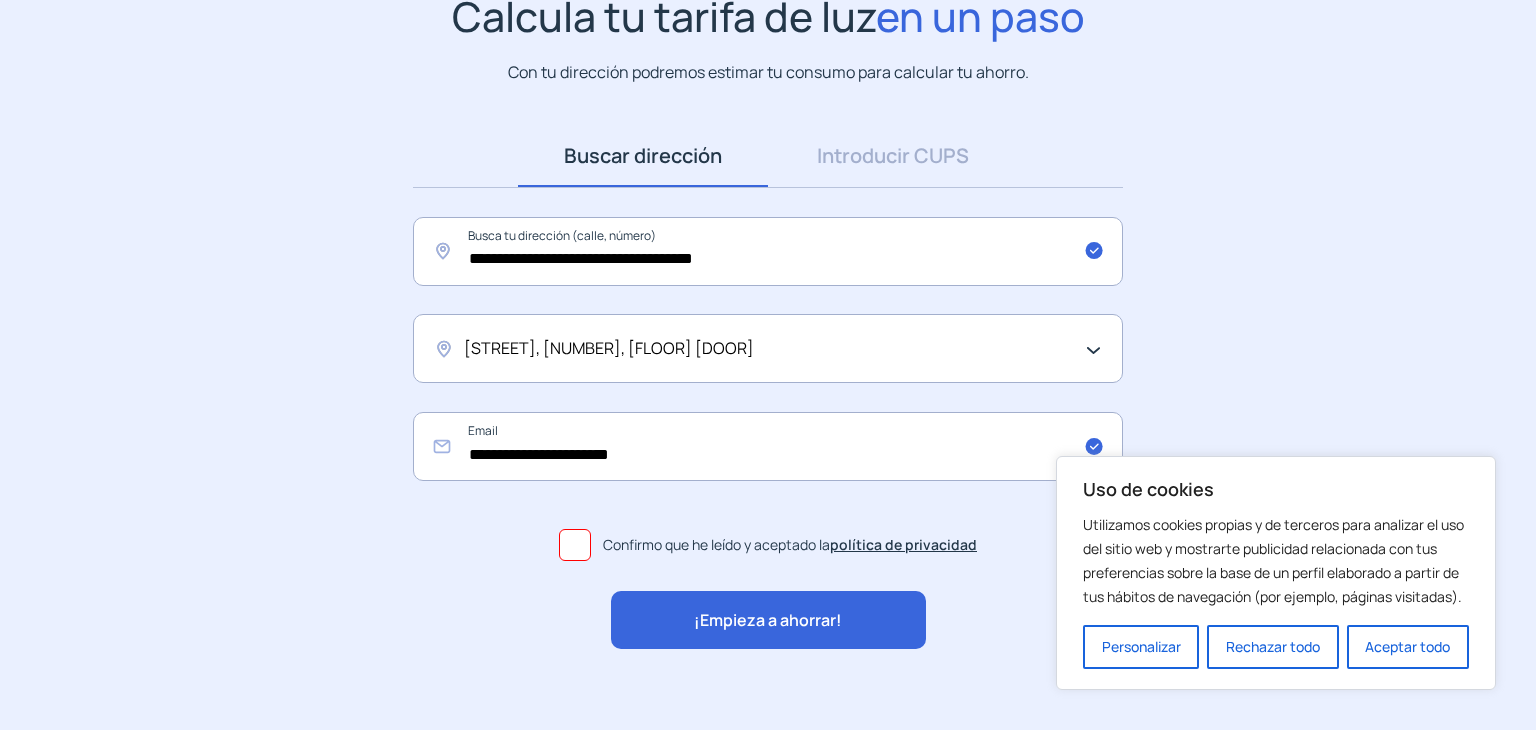 scroll, scrollTop: 0, scrollLeft: 0, axis: both 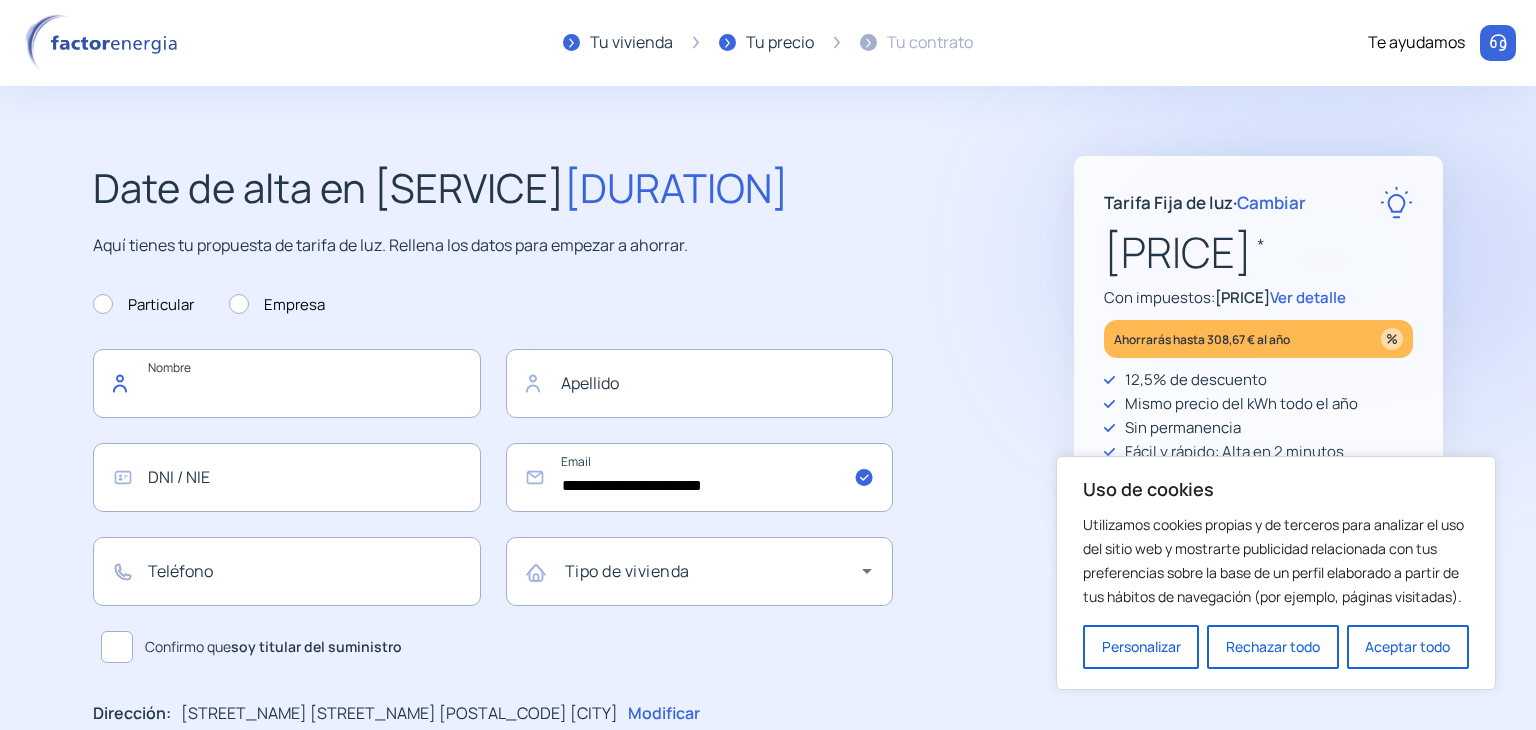 click at bounding box center (287, 383) 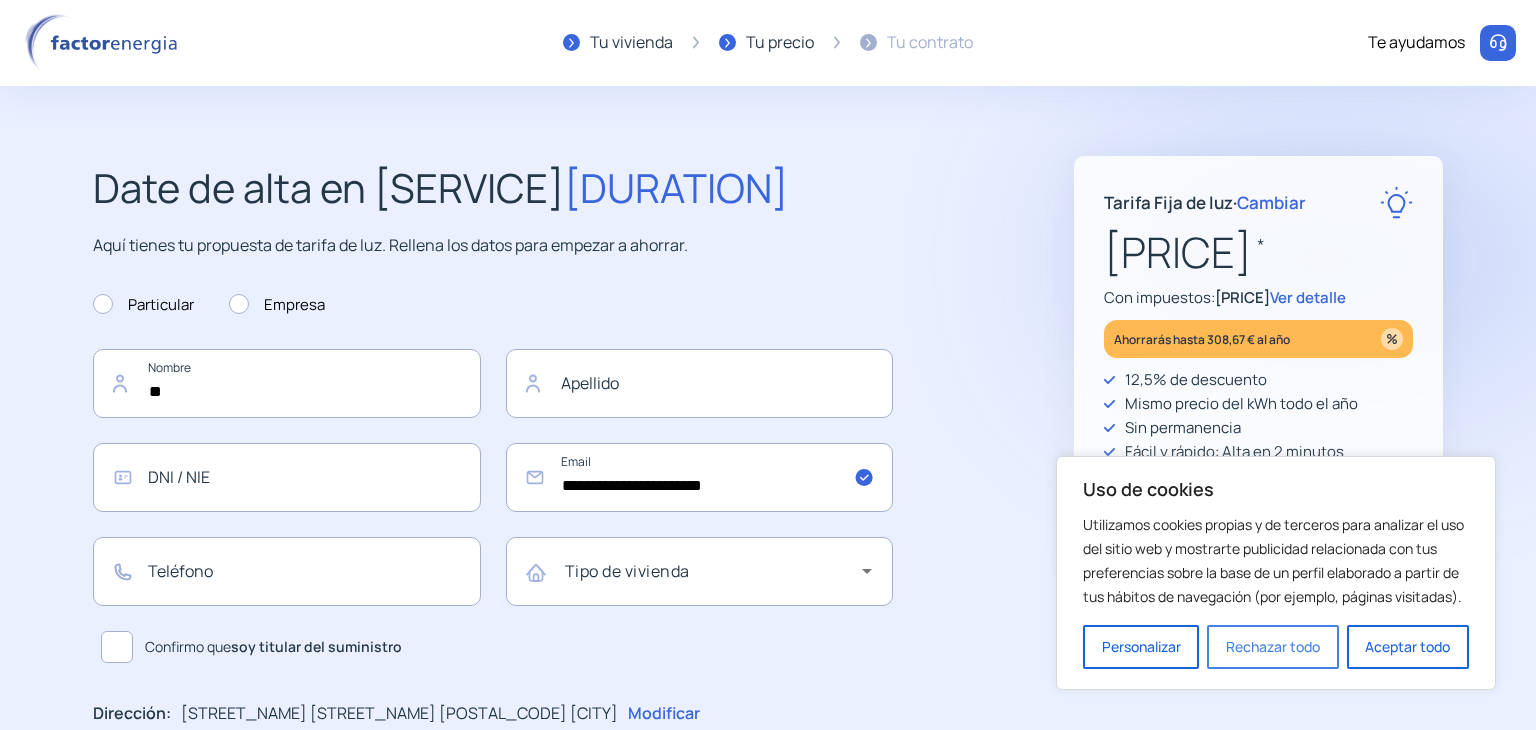 click on "Rechazar todo" at bounding box center (1272, 647) 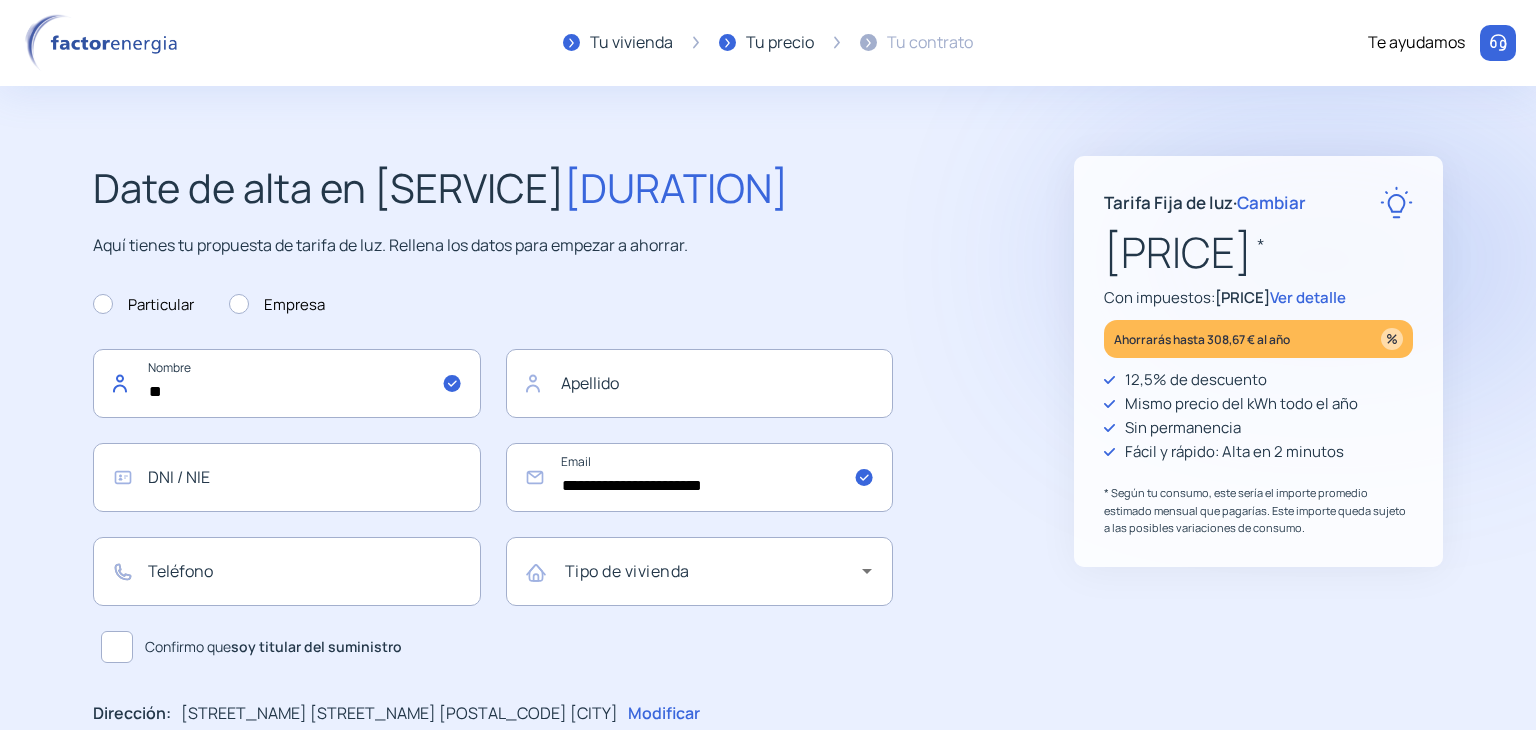 click on "**" at bounding box center (287, 383) 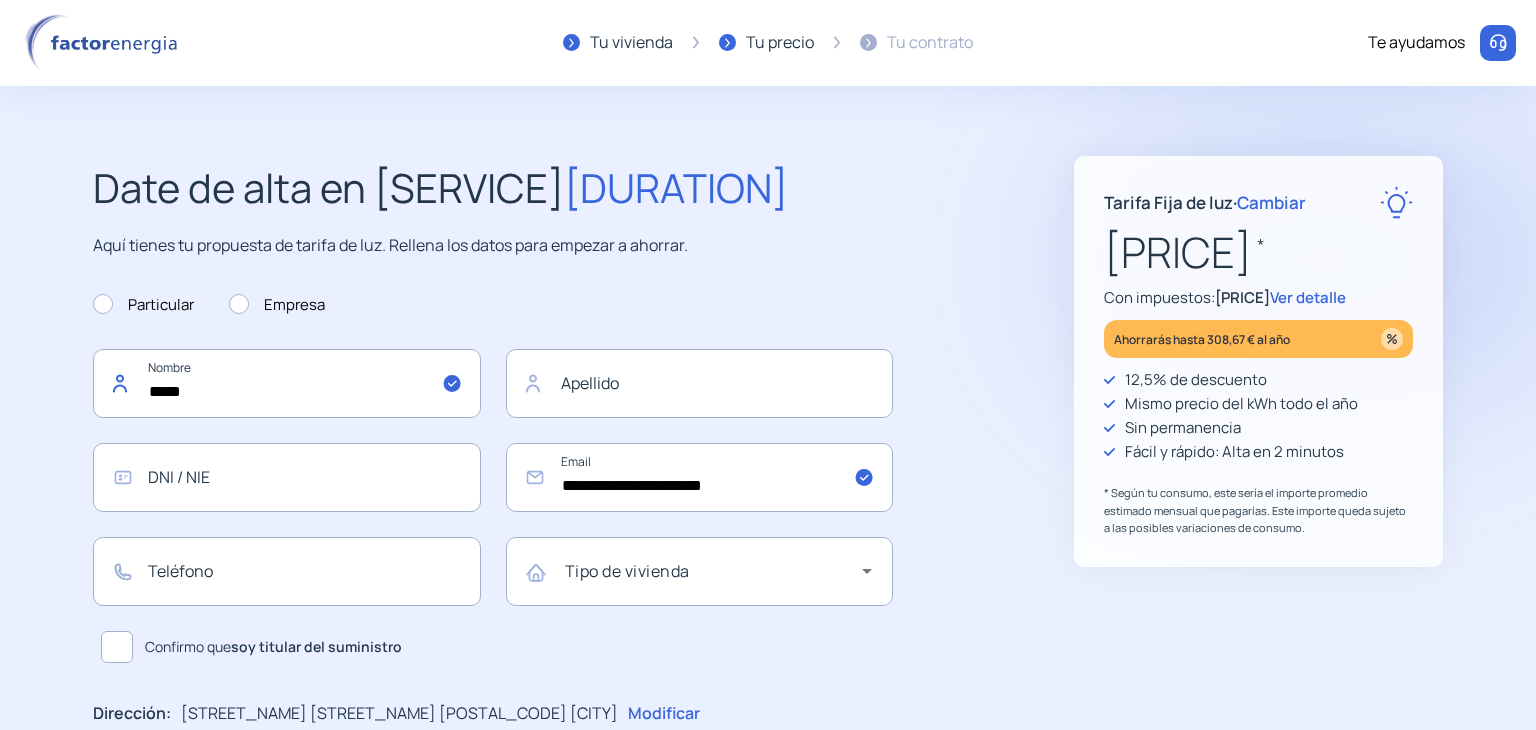type on "*****" 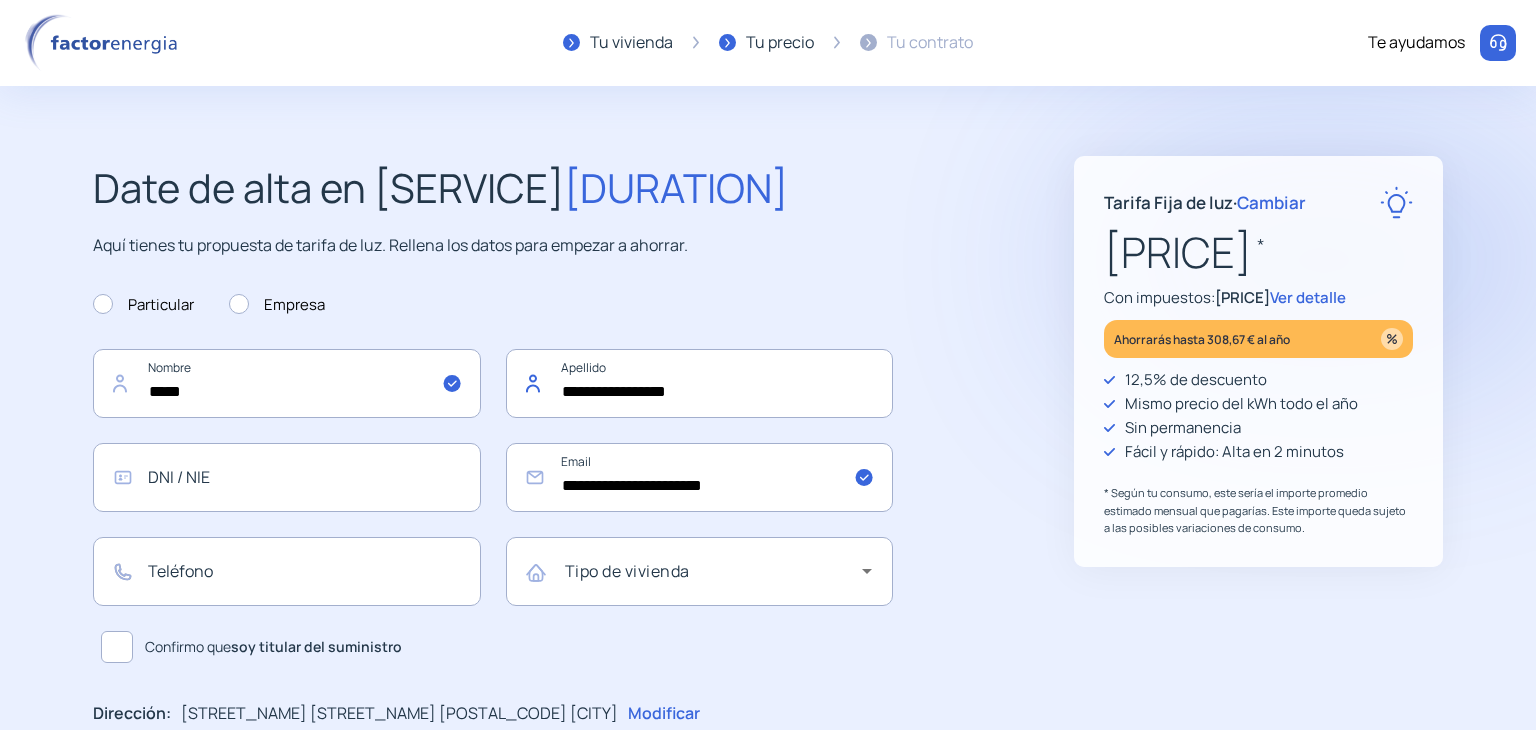 type on "**********" 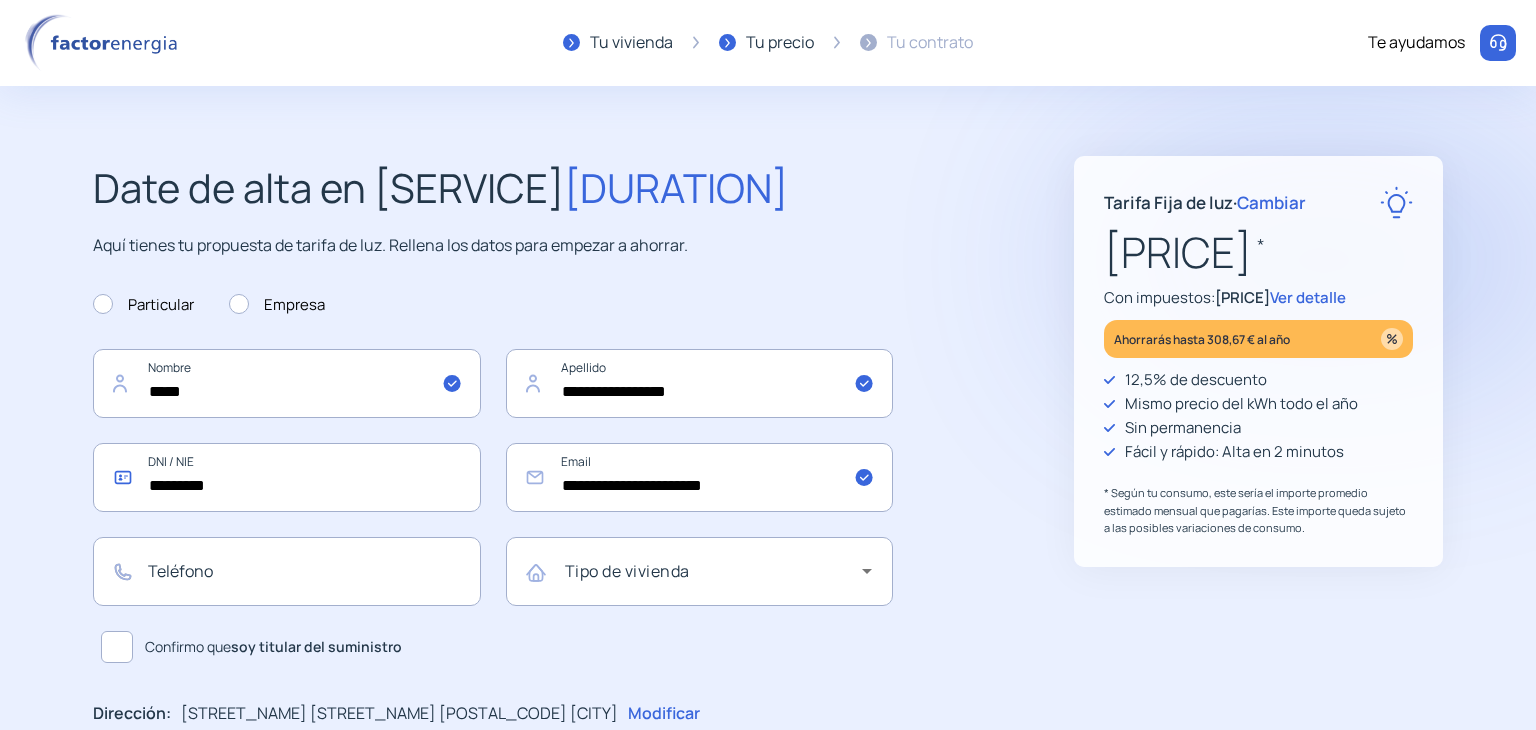 type on "*********" 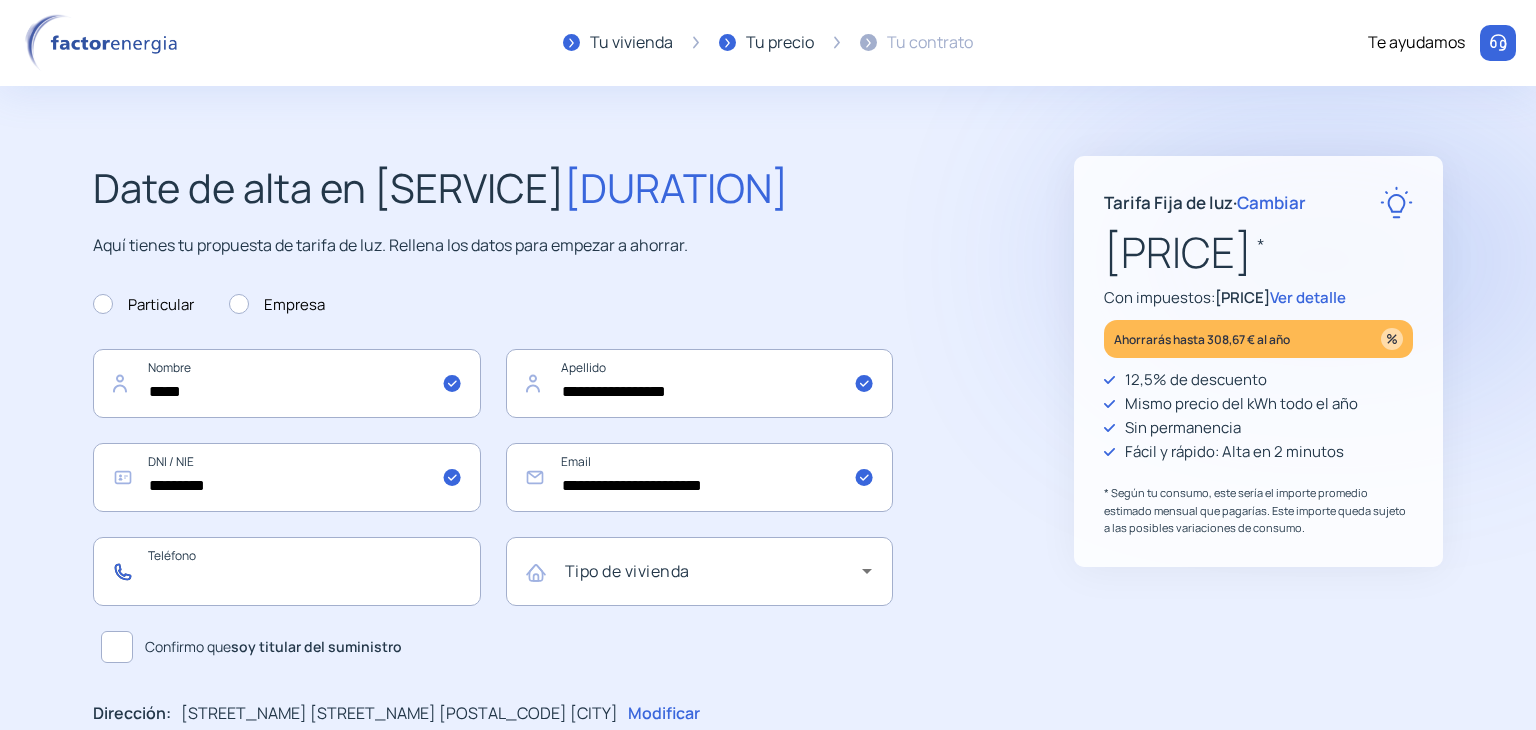 click at bounding box center (287, 571) 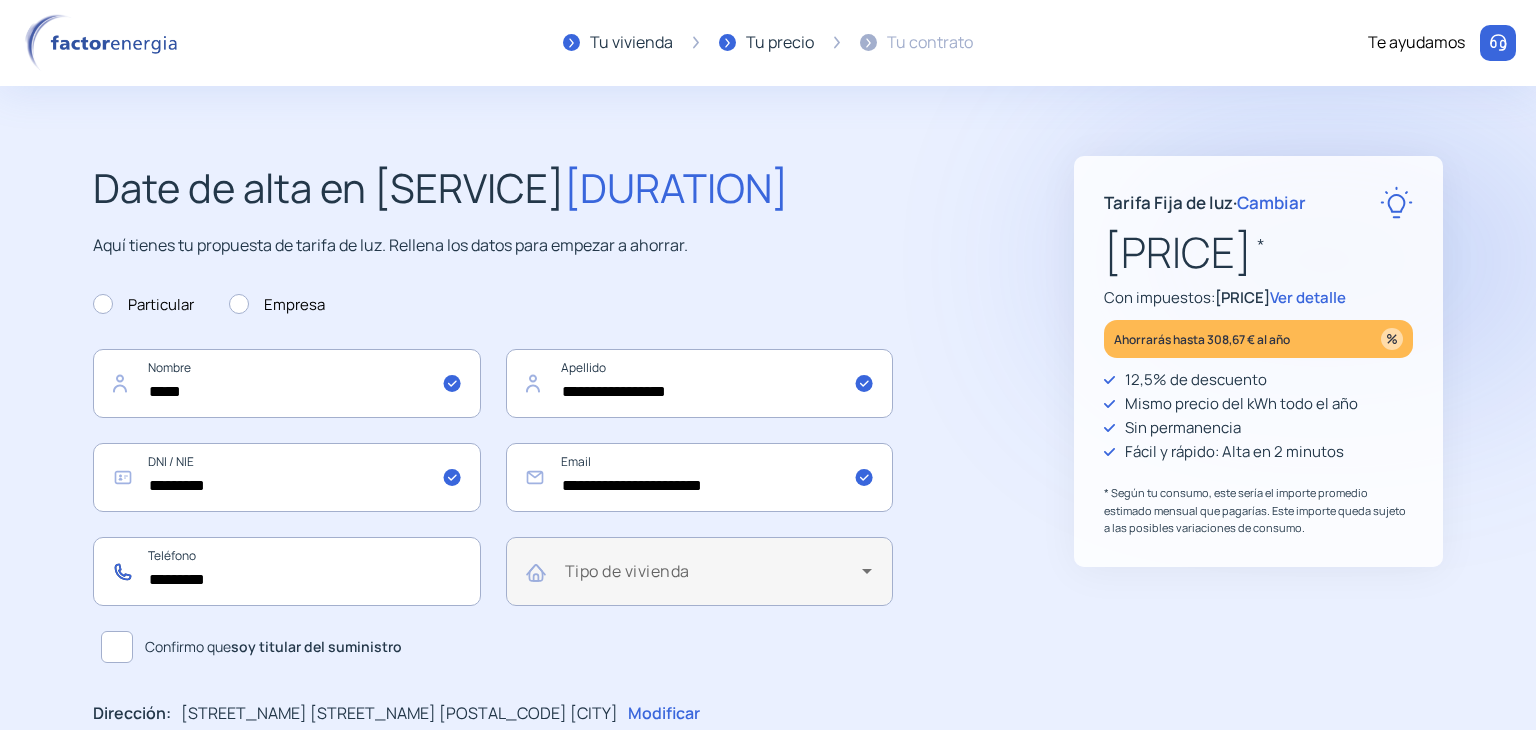 type on "*********" 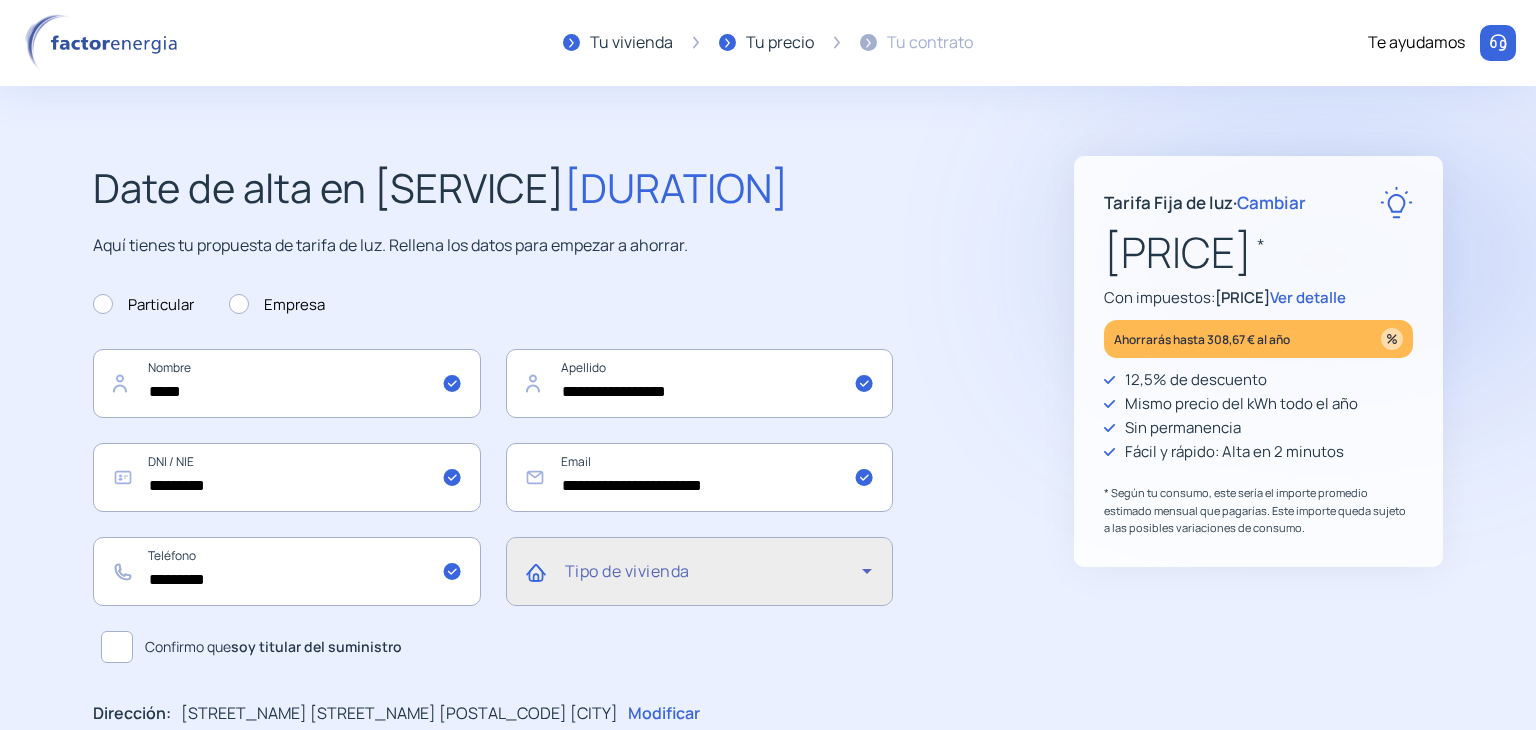 click at bounding box center (714, 579) 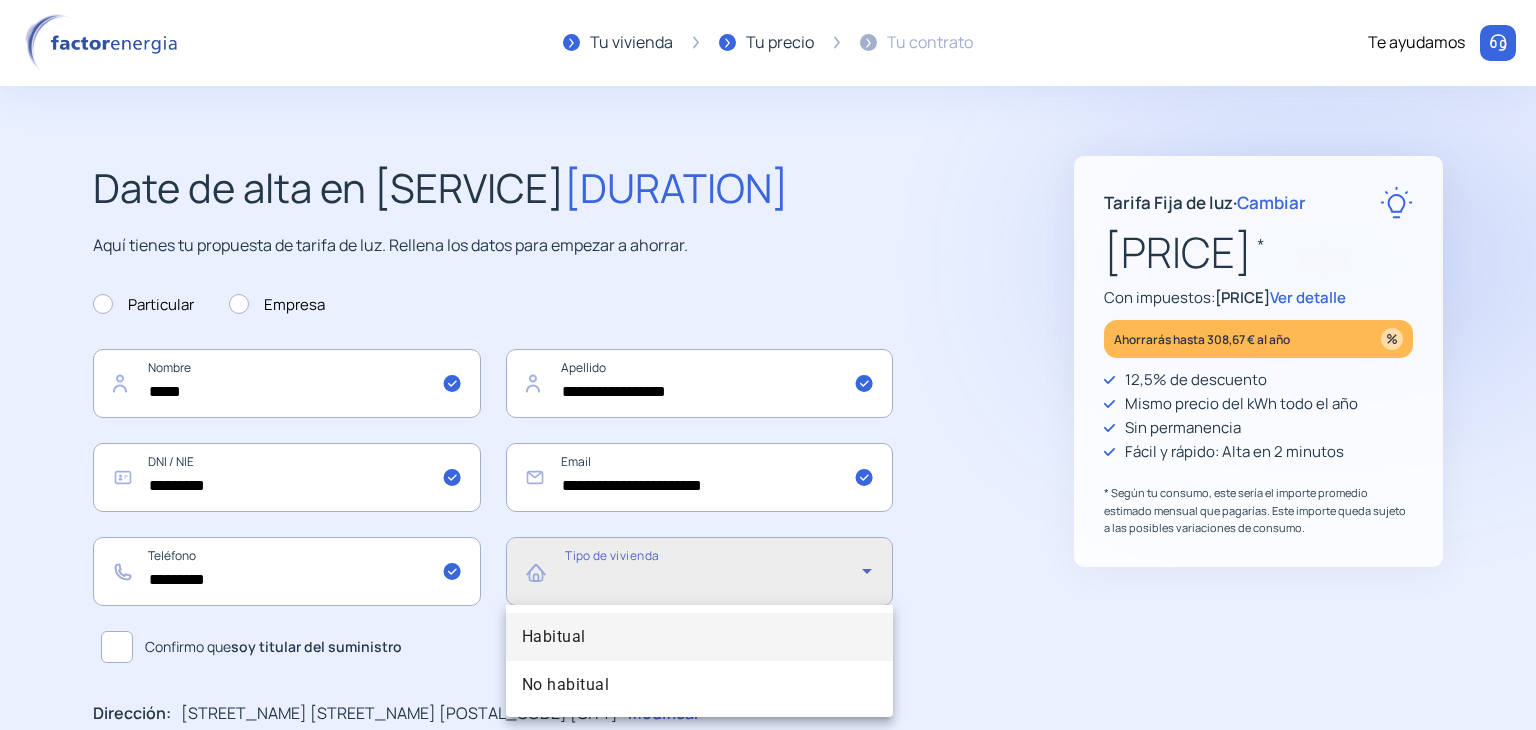 click on "Habitual" at bounding box center (700, 637) 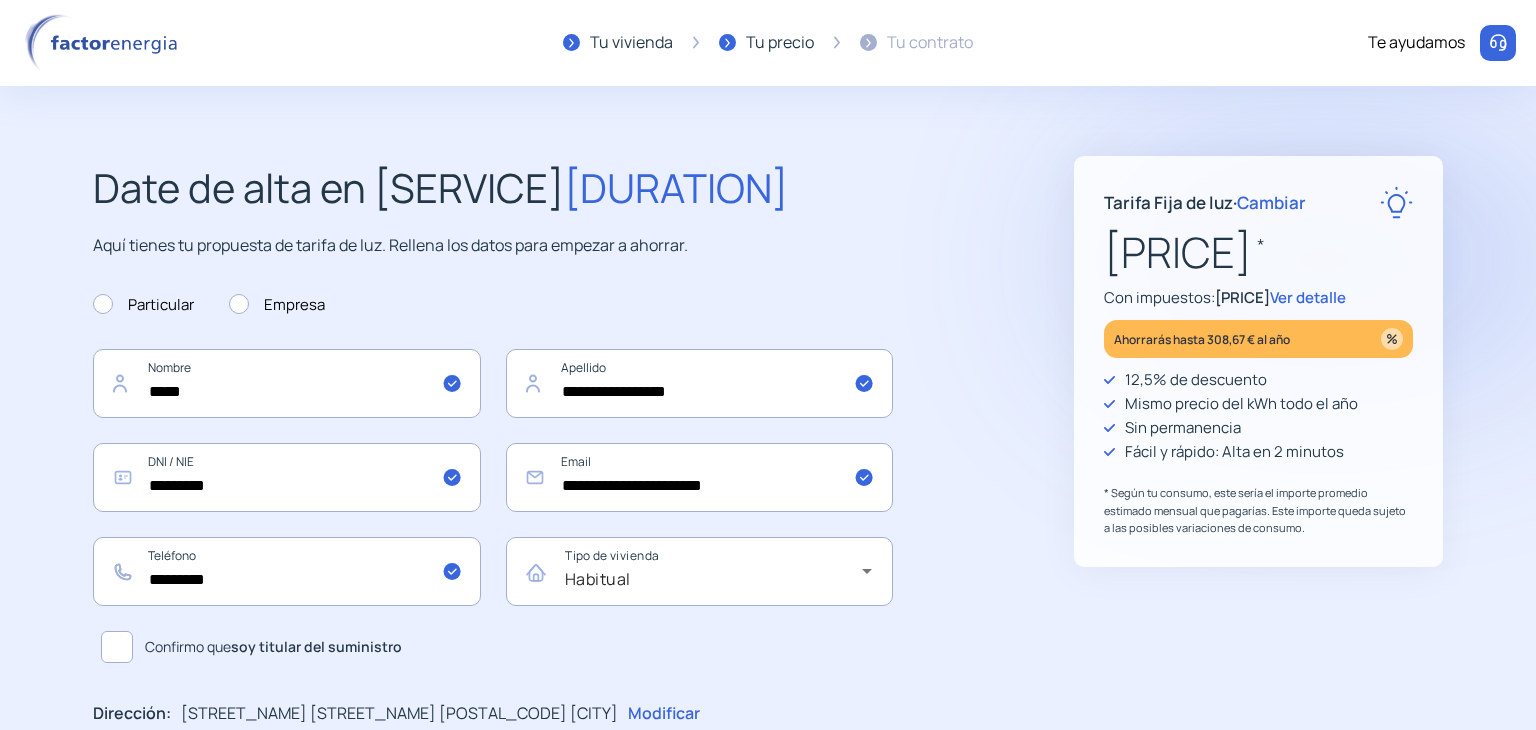 click at bounding box center (117, 647) 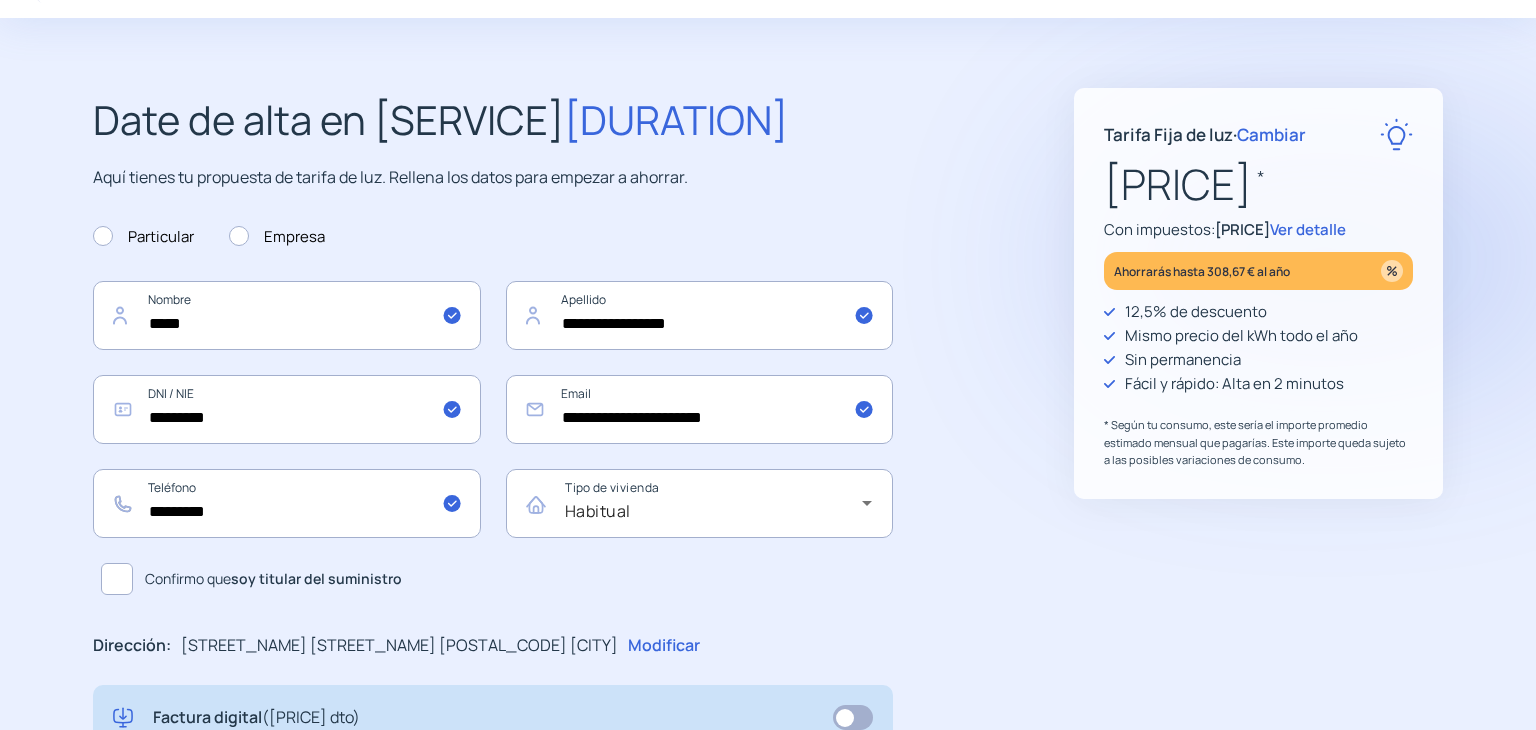 scroll, scrollTop: 84, scrollLeft: 0, axis: vertical 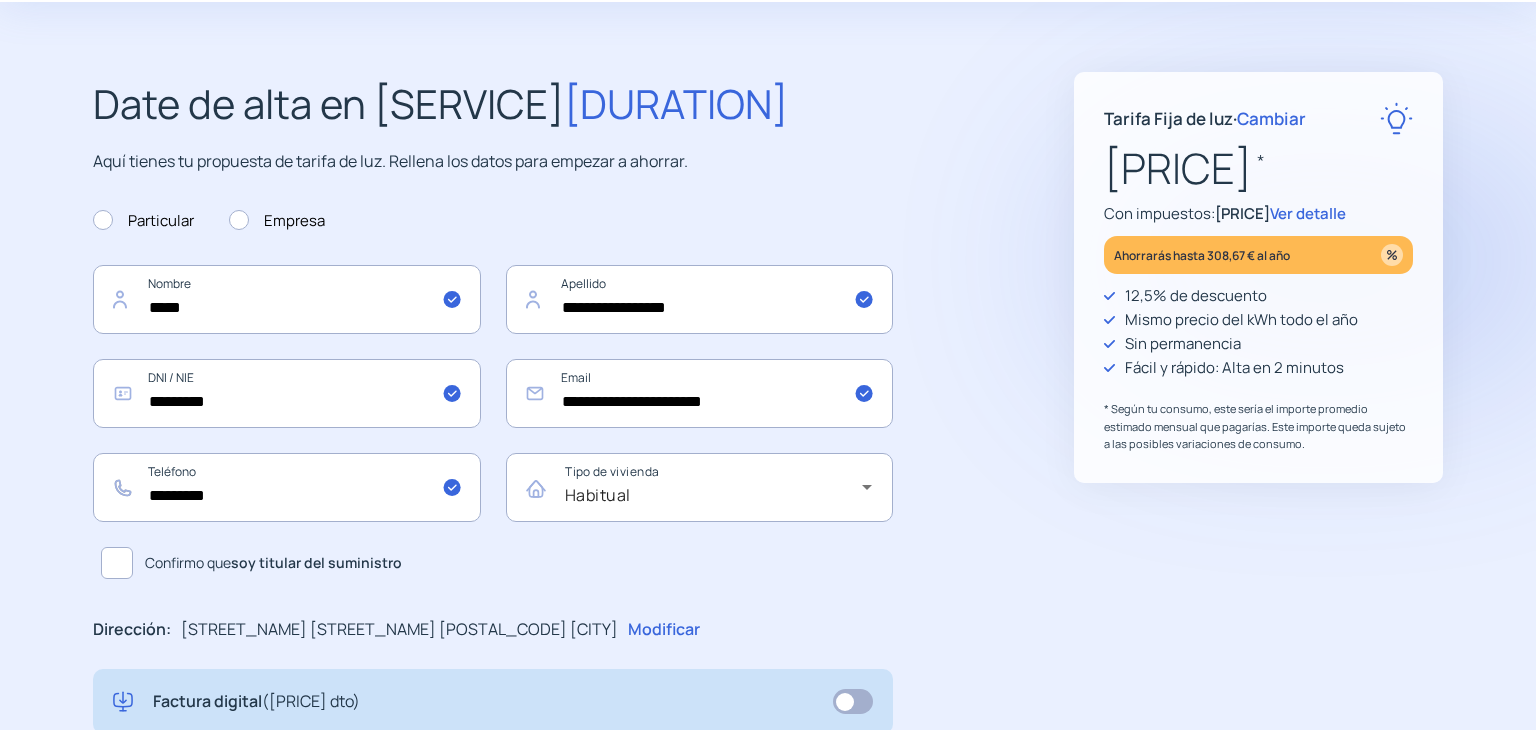 click at bounding box center (117, 563) 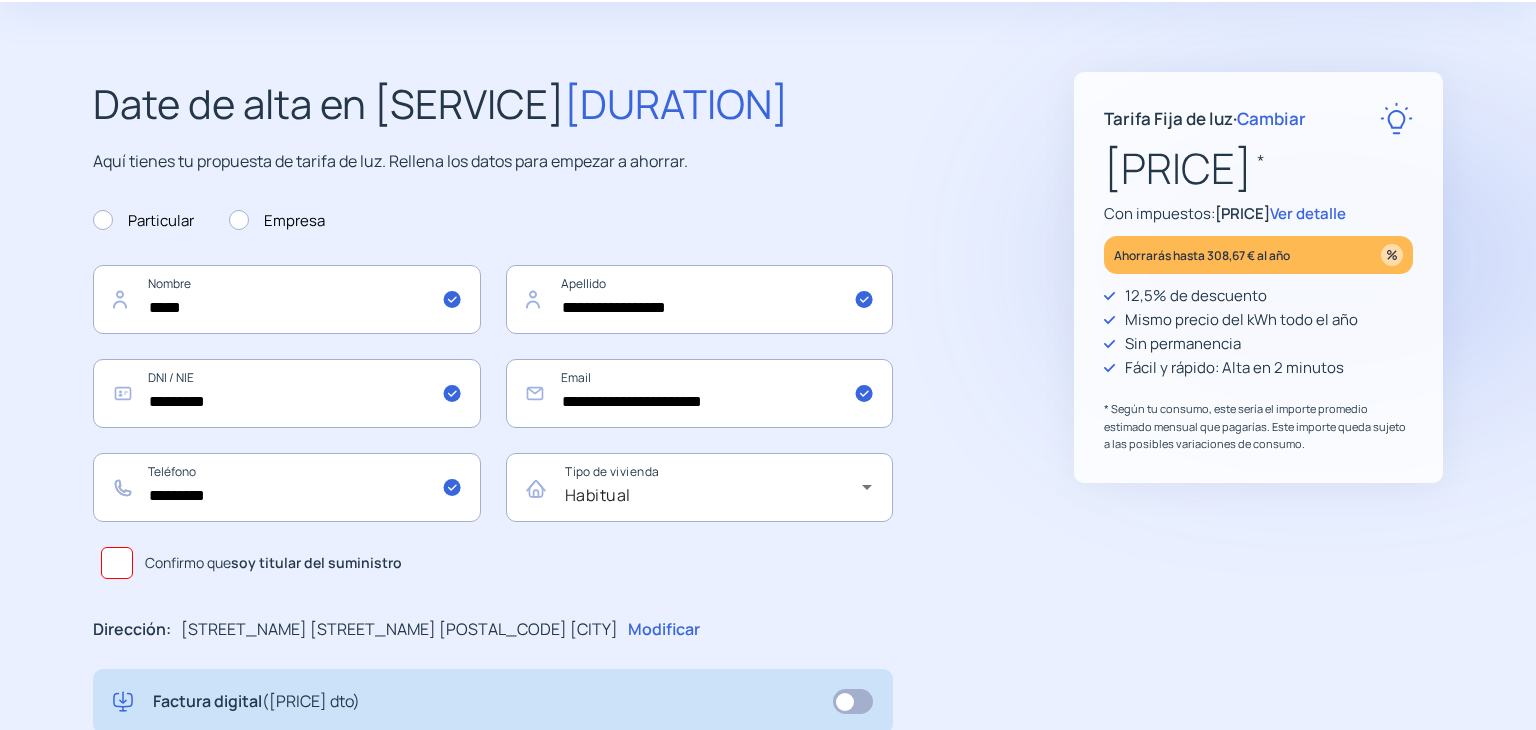click at bounding box center [117, 563] 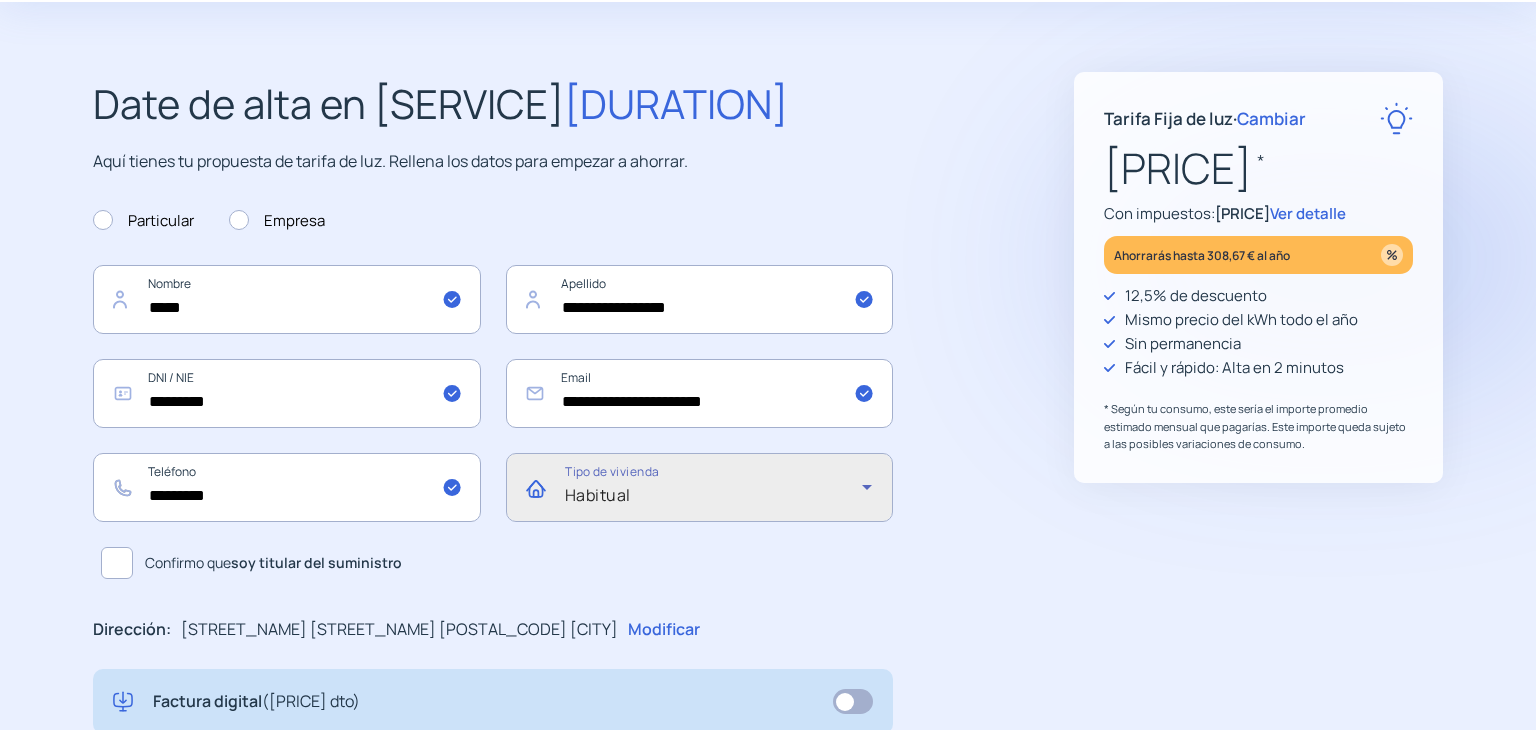 click on "Habitual" at bounding box center (714, 495) 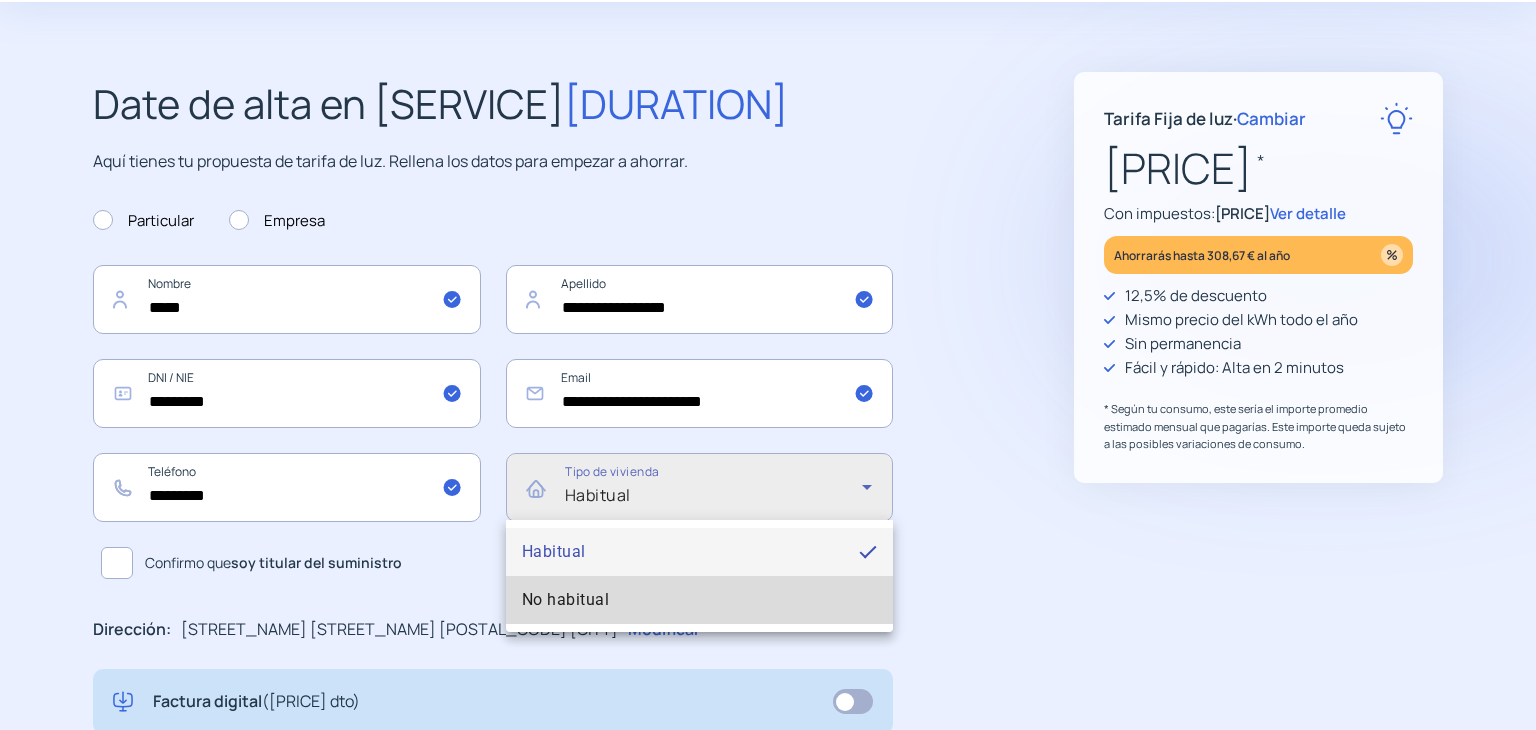 click on "No habitual" at bounding box center (700, 600) 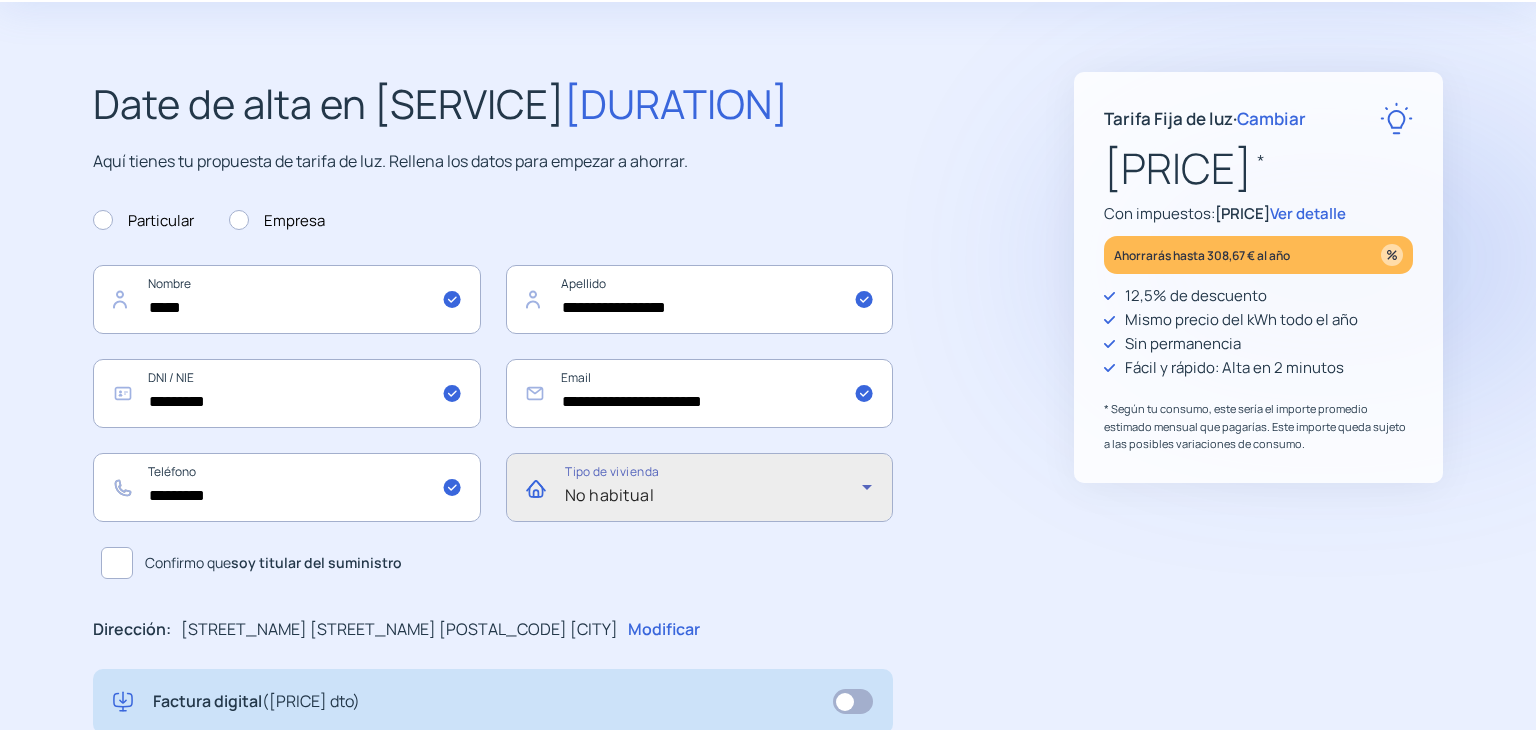 click on "No habitual" at bounding box center [714, 495] 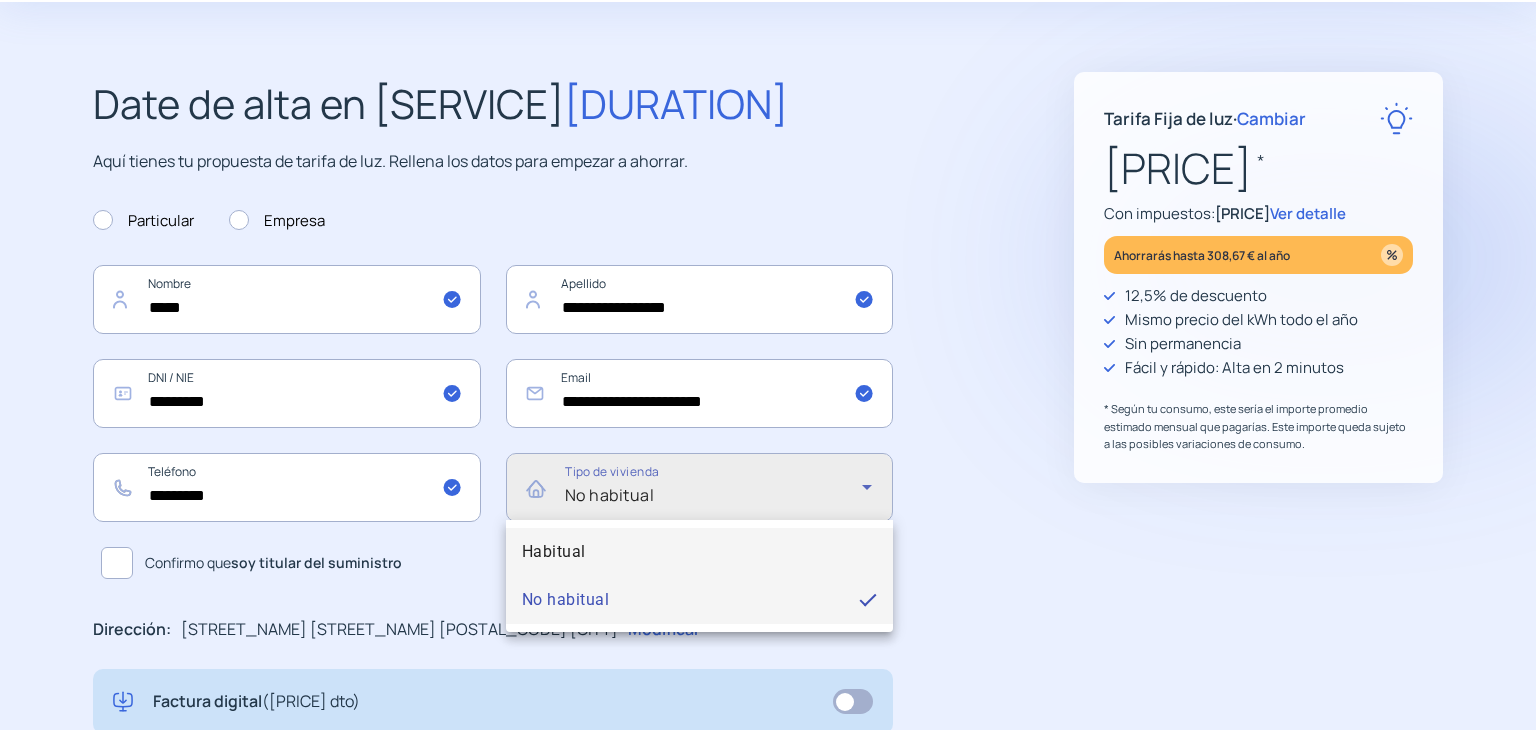 click on "Habitual" at bounding box center [700, 552] 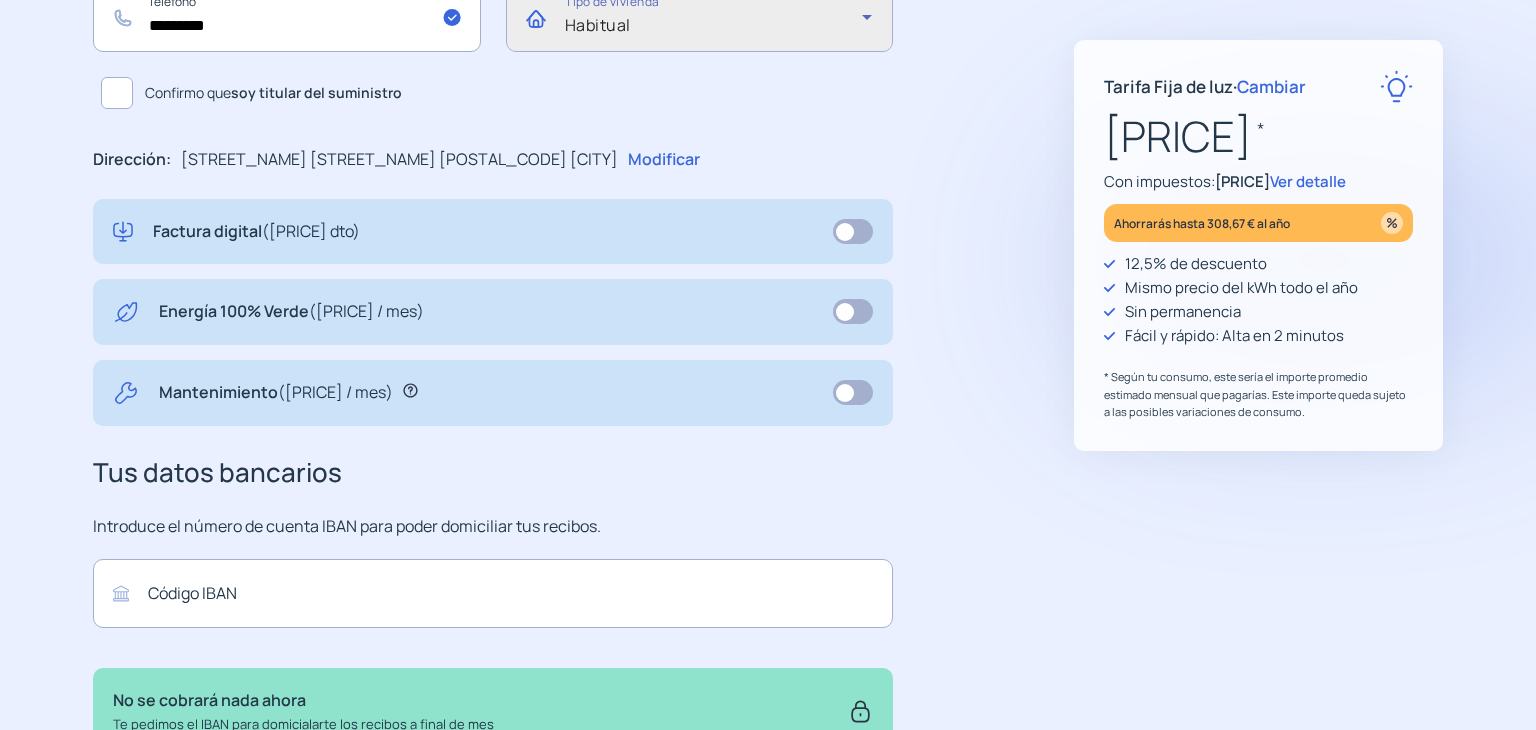 scroll, scrollTop: 559, scrollLeft: 0, axis: vertical 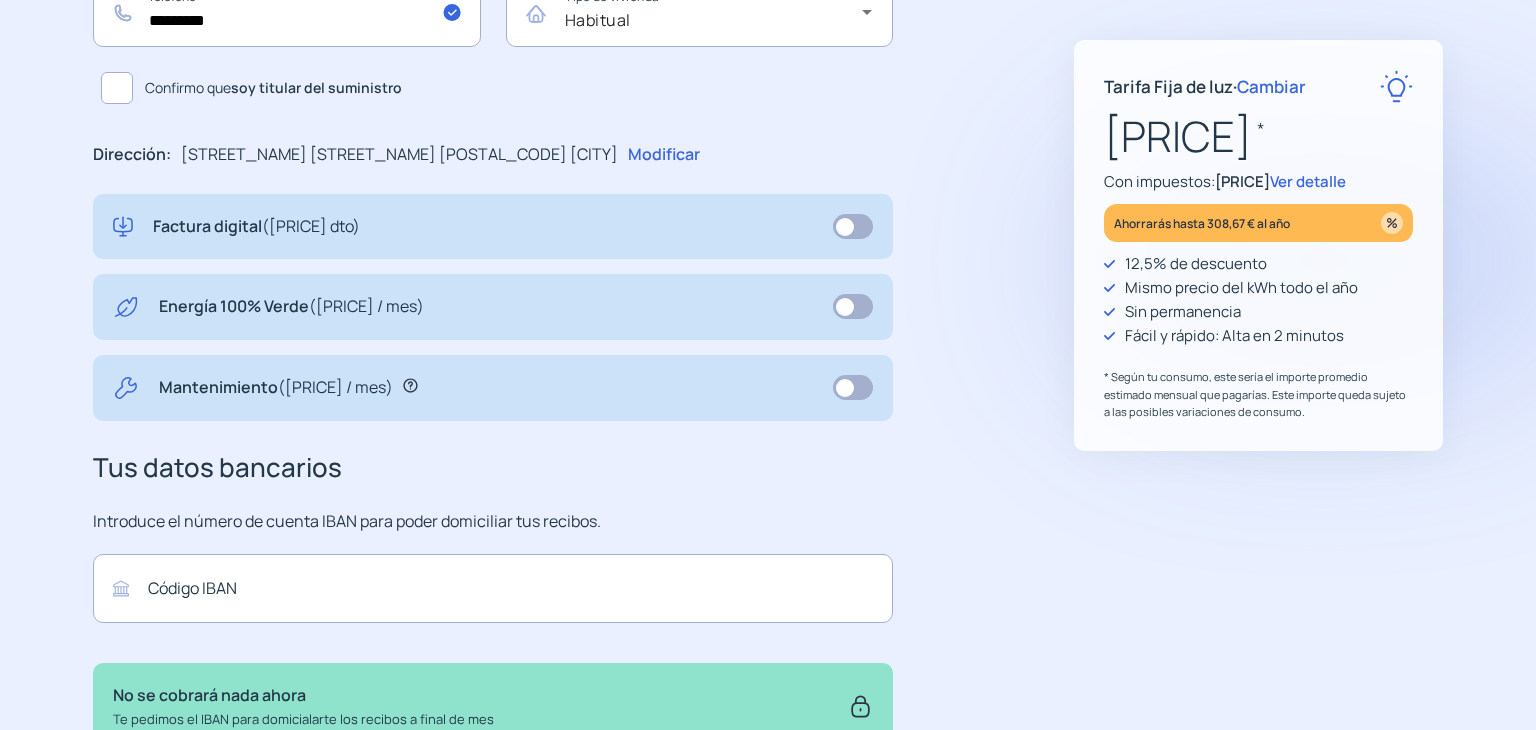 click at bounding box center (410, 386) 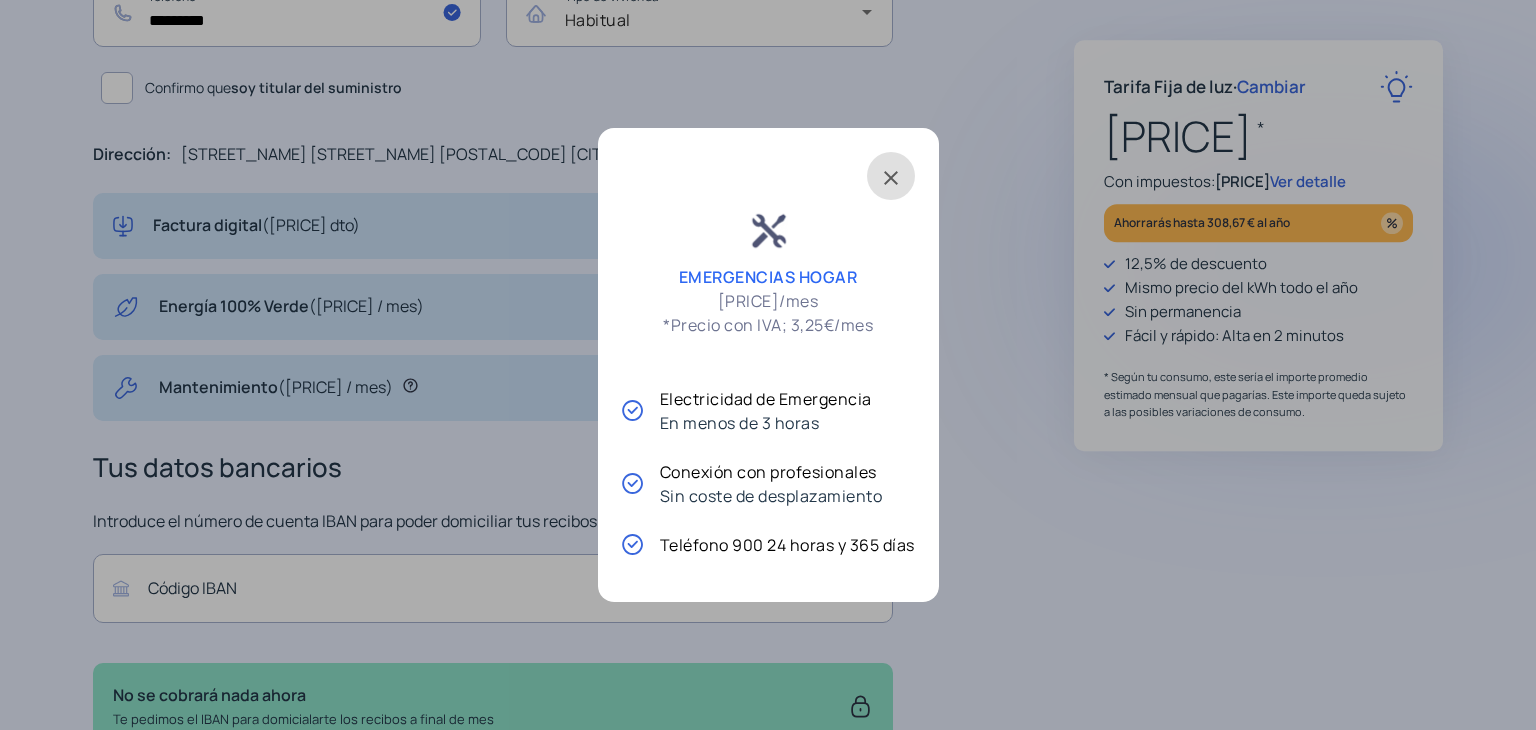 click at bounding box center (891, 176) 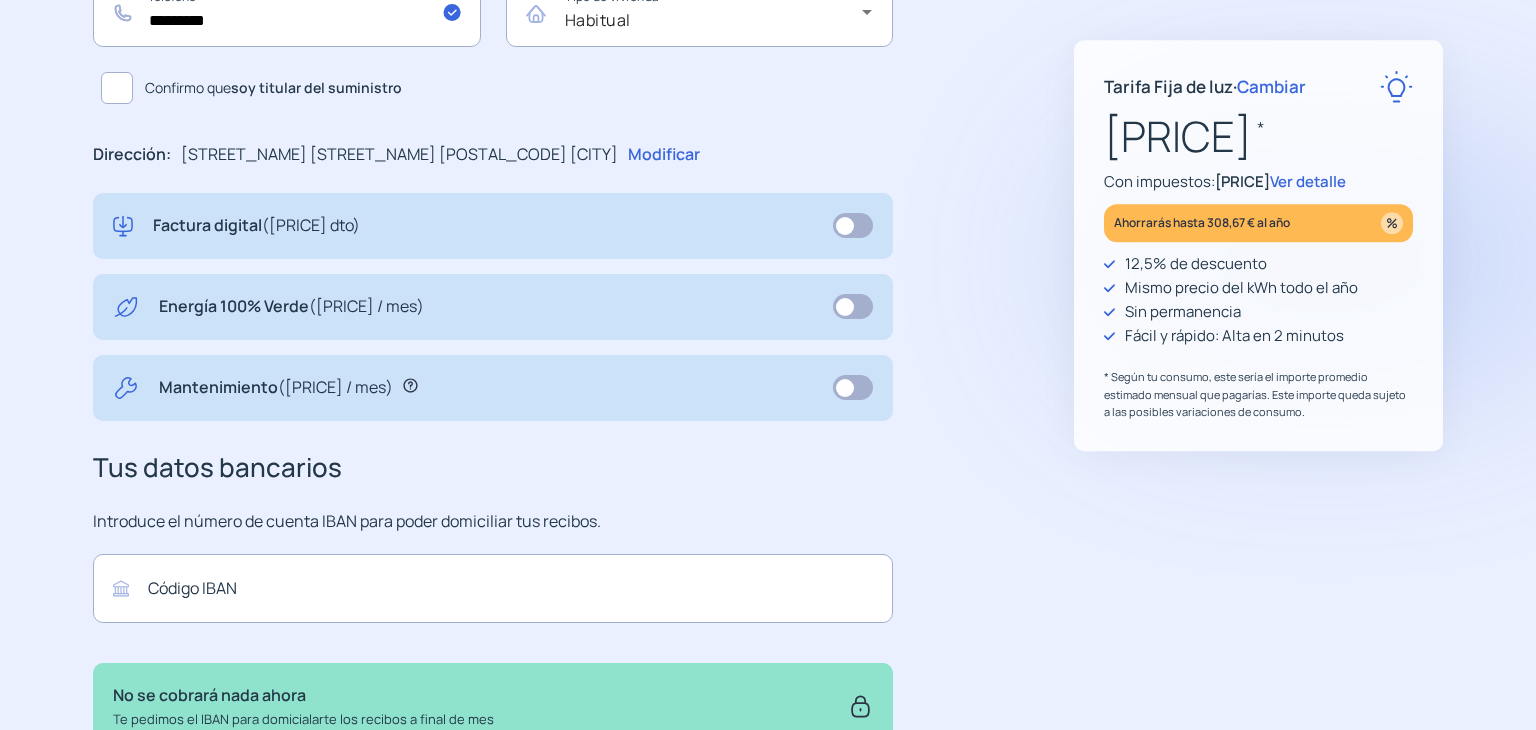 scroll, scrollTop: 559, scrollLeft: 0, axis: vertical 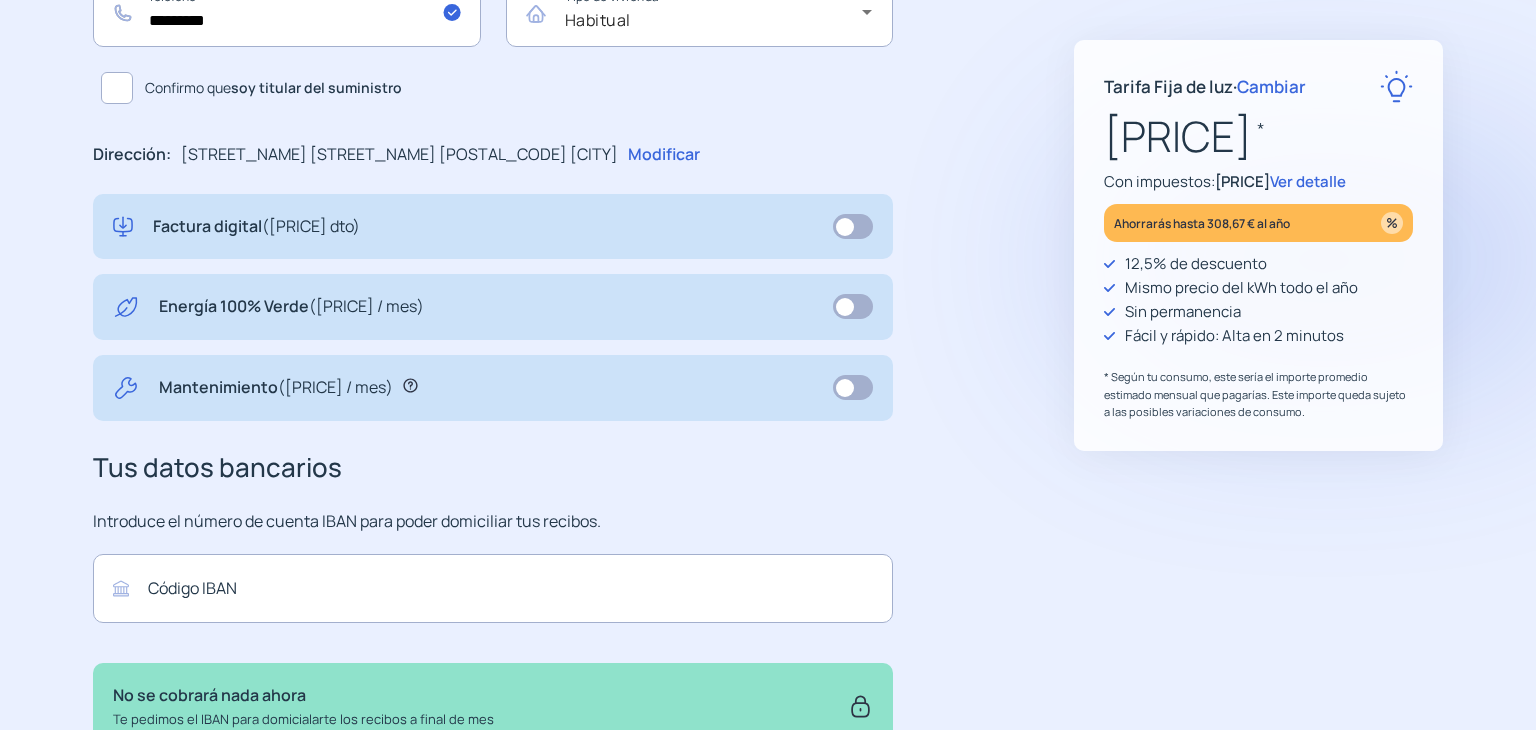 click at bounding box center (410, 385) 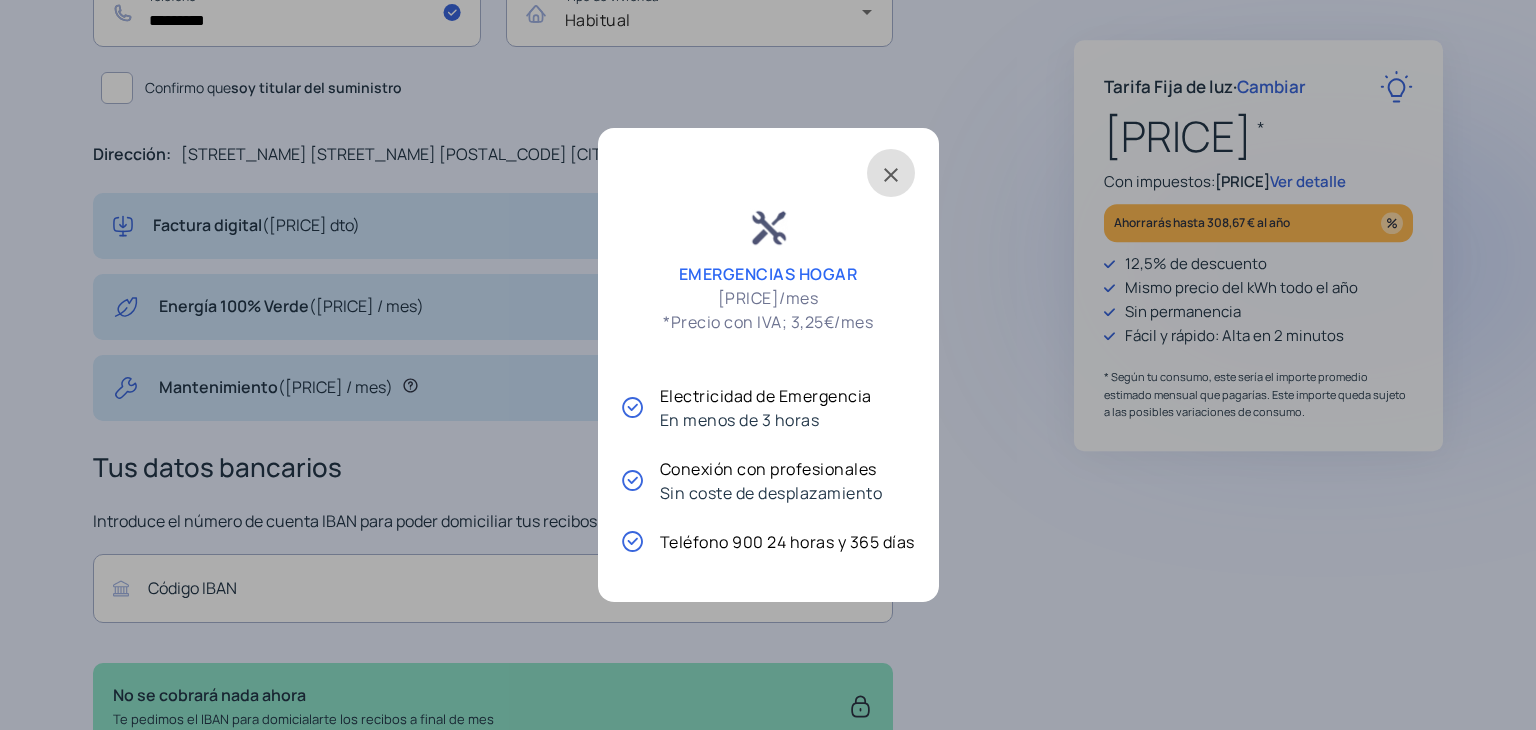 scroll, scrollTop: 0, scrollLeft: 0, axis: both 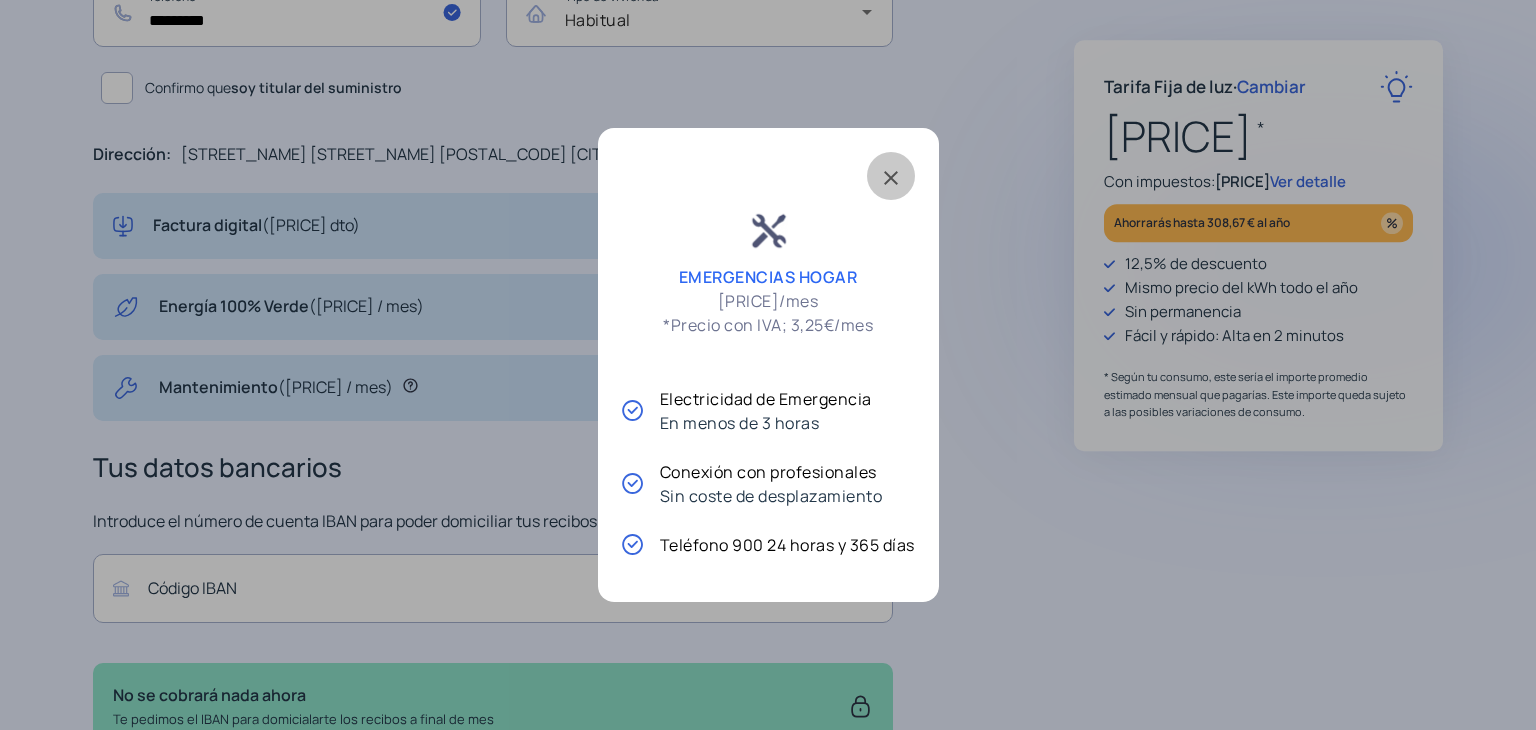 click at bounding box center [891, 176] 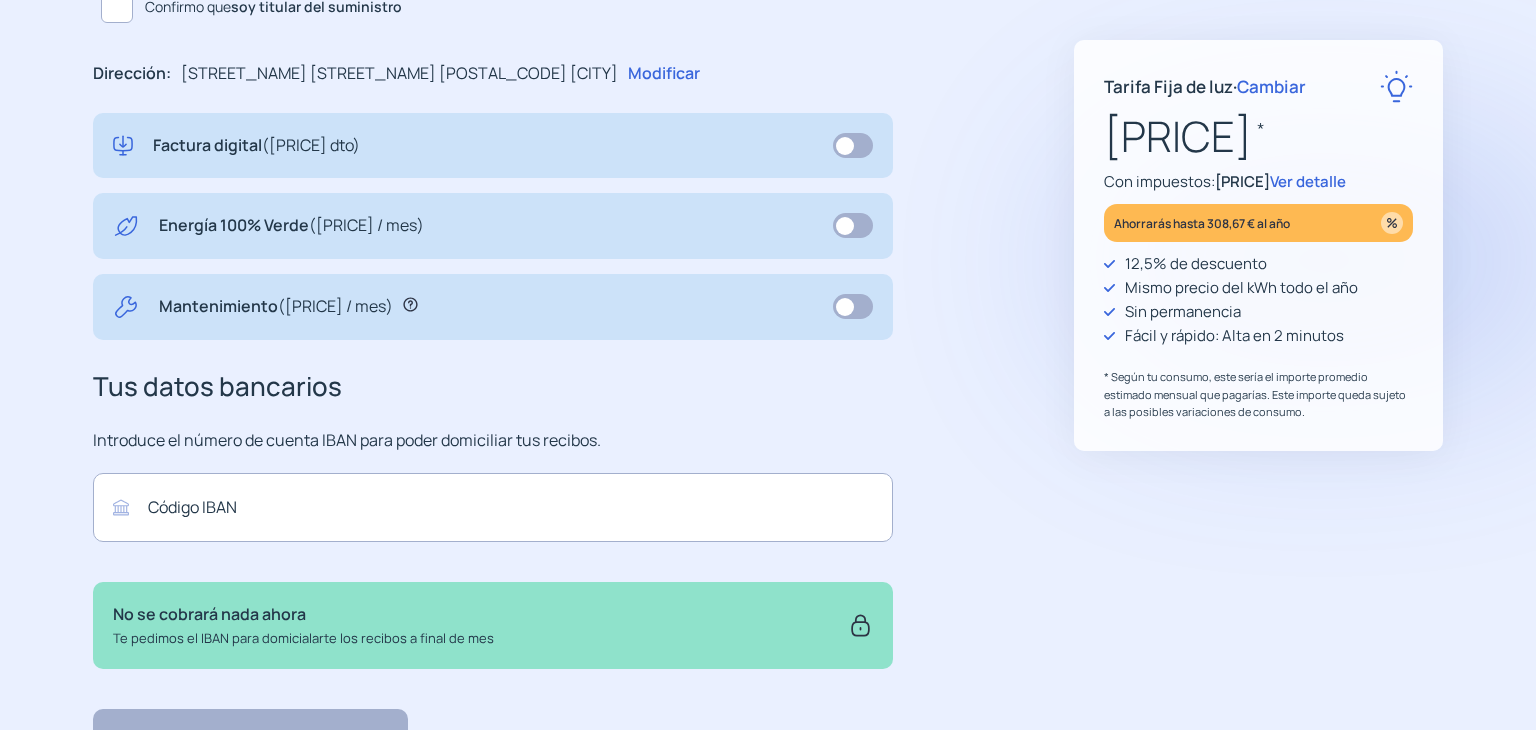 scroll, scrollTop: 647, scrollLeft: 0, axis: vertical 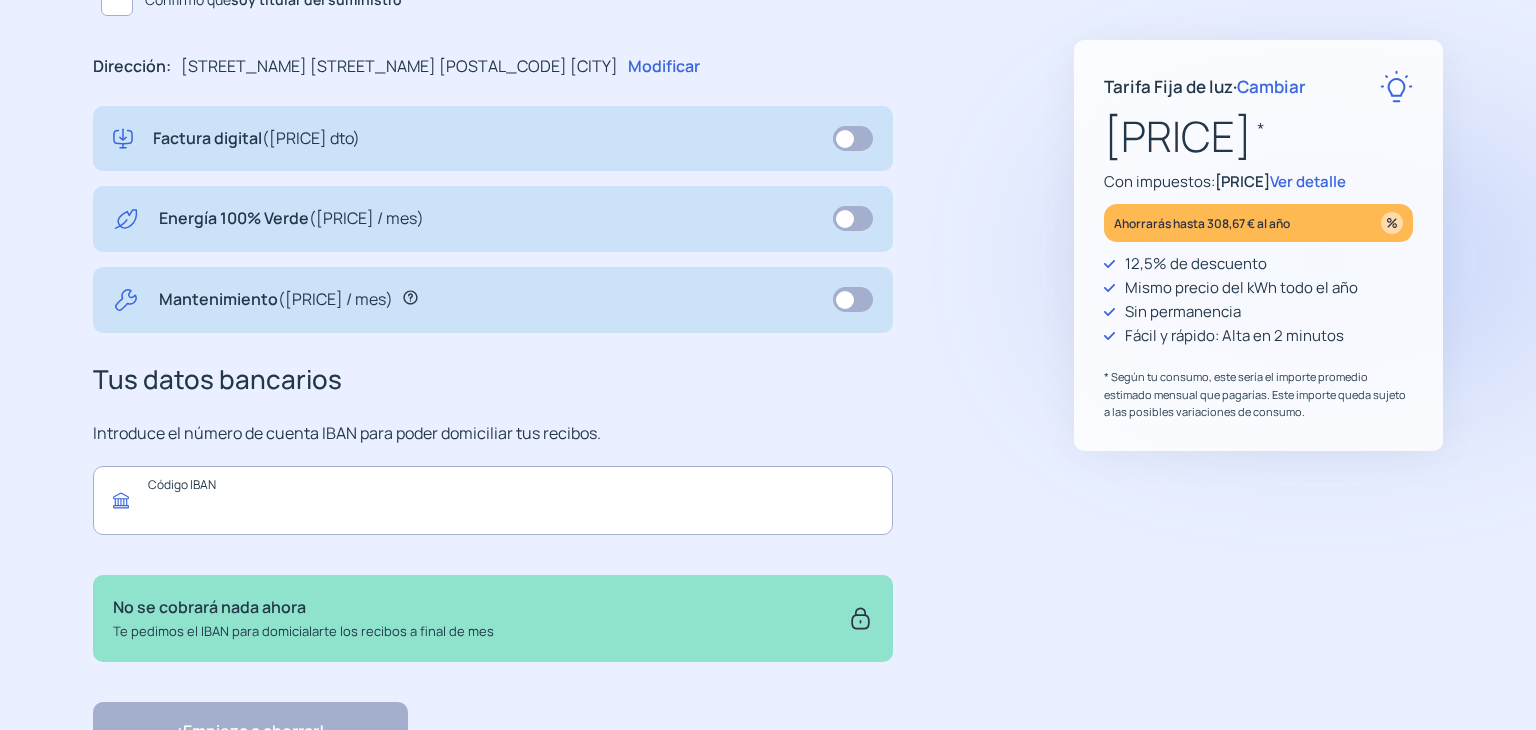 click at bounding box center [493, 500] 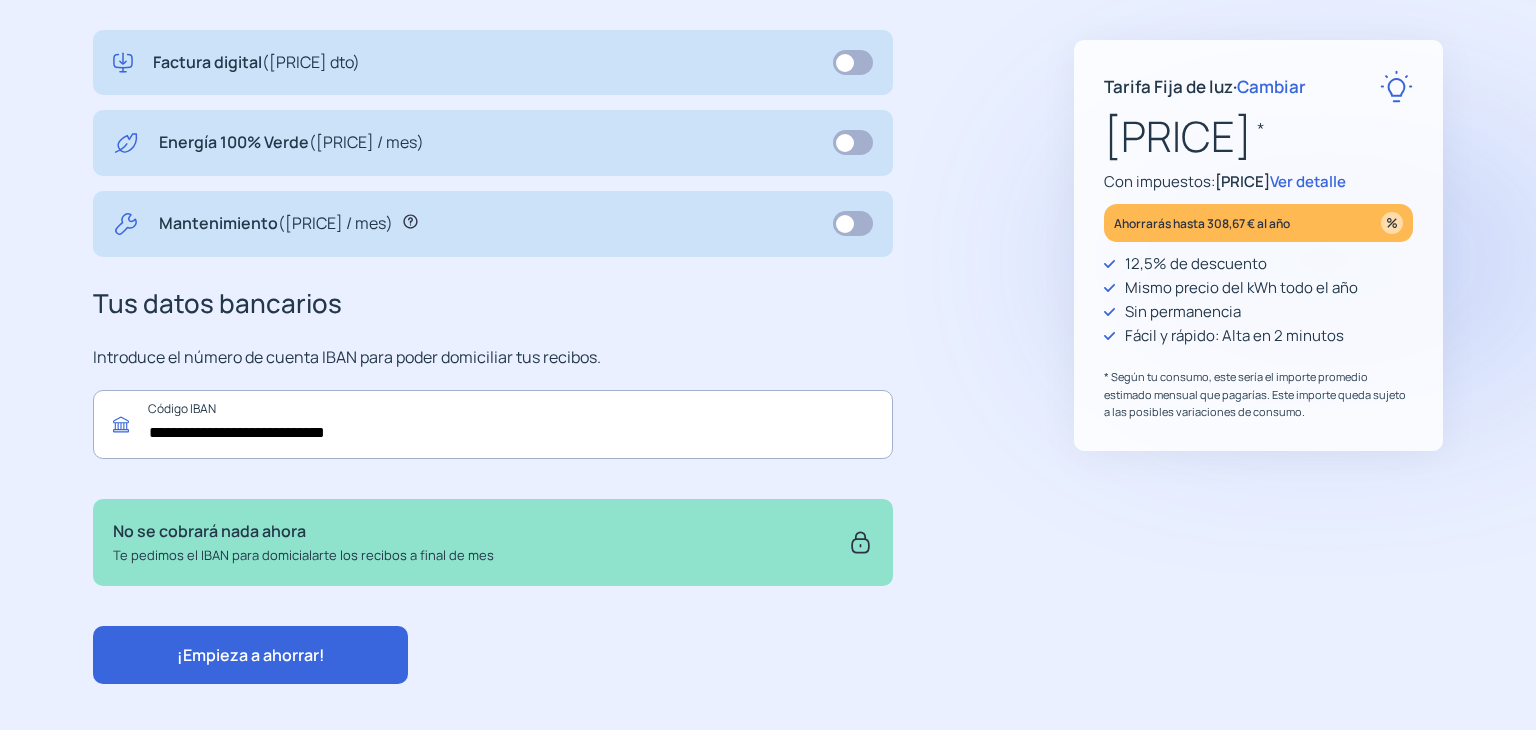 scroll, scrollTop: 747, scrollLeft: 0, axis: vertical 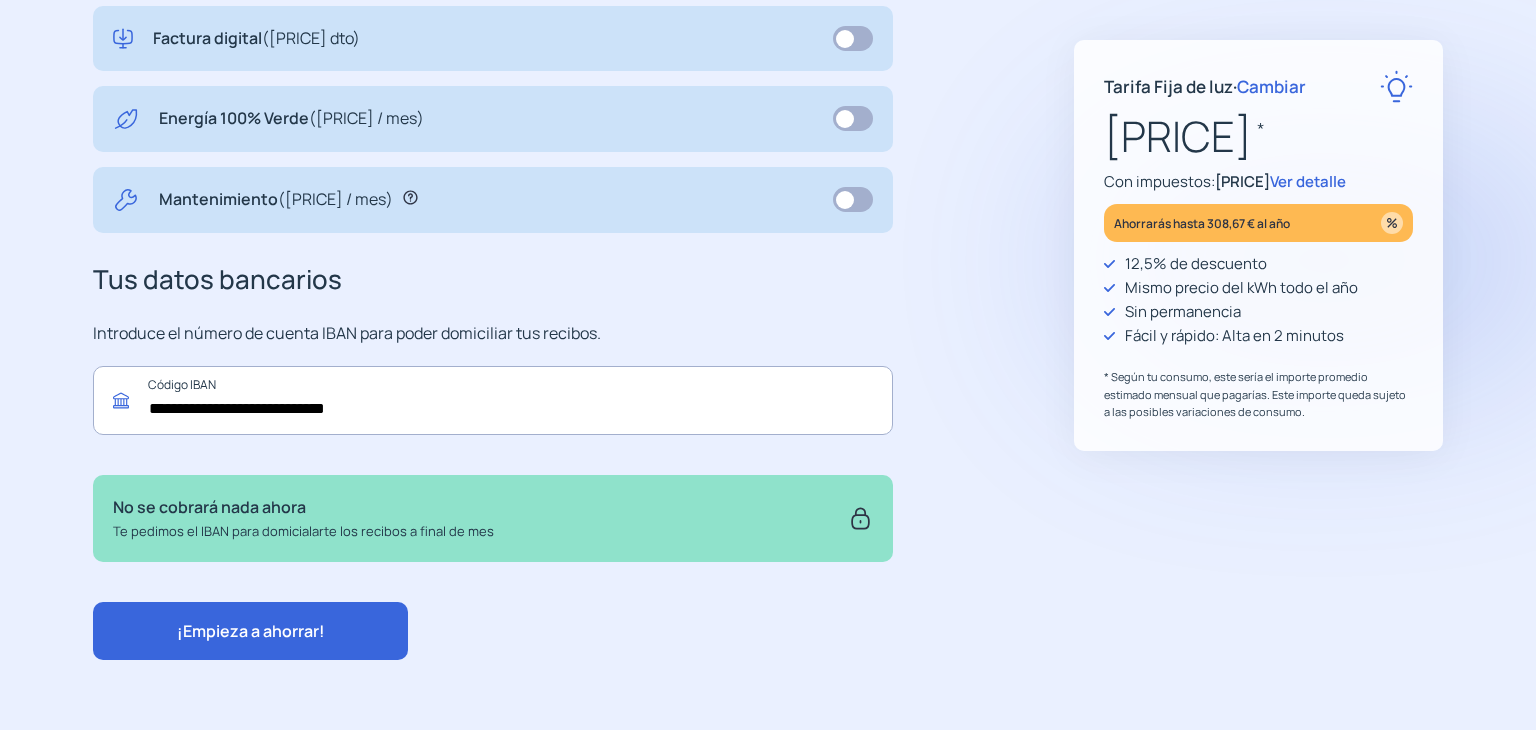 type on "**********" 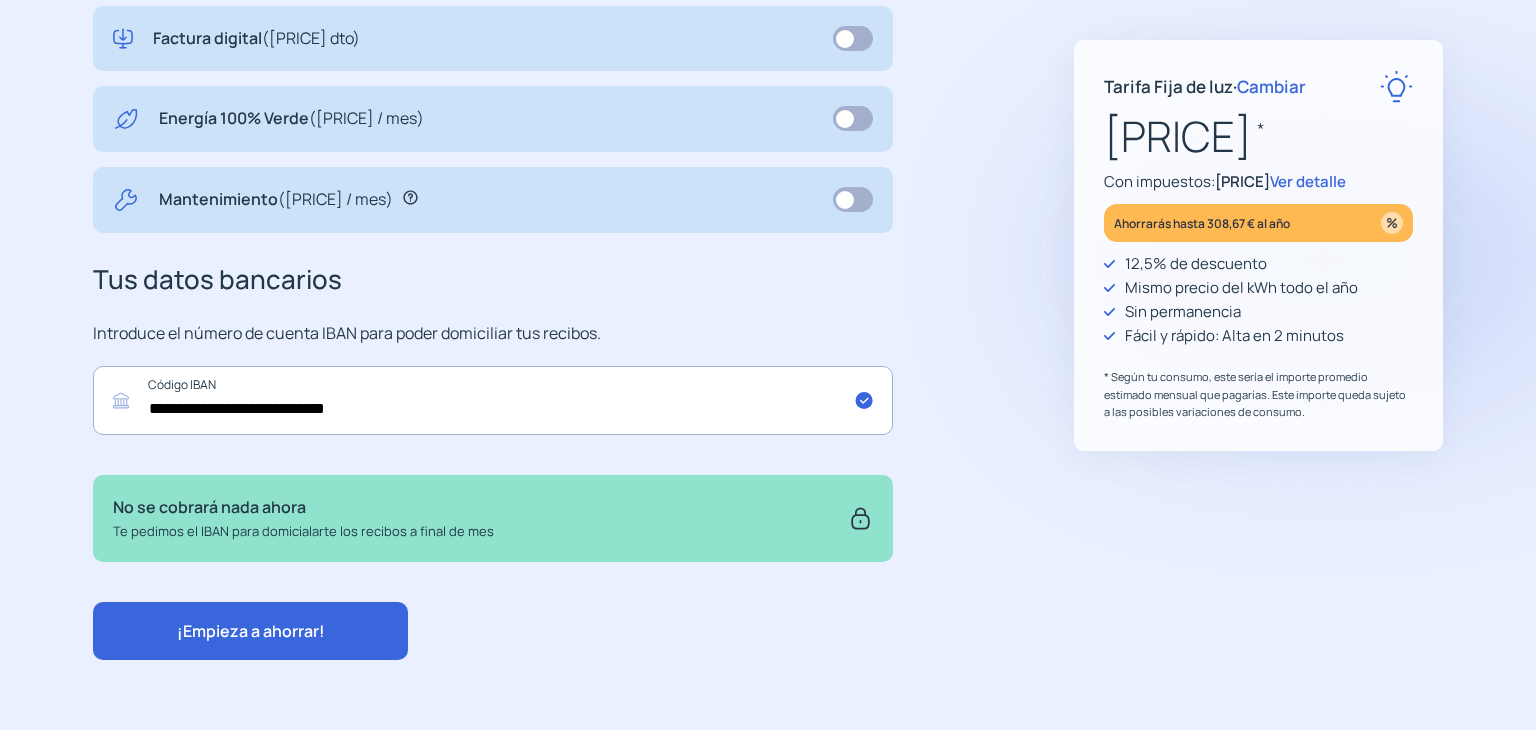 click on "¡Empieza a ahorrar!" at bounding box center (251, 631) 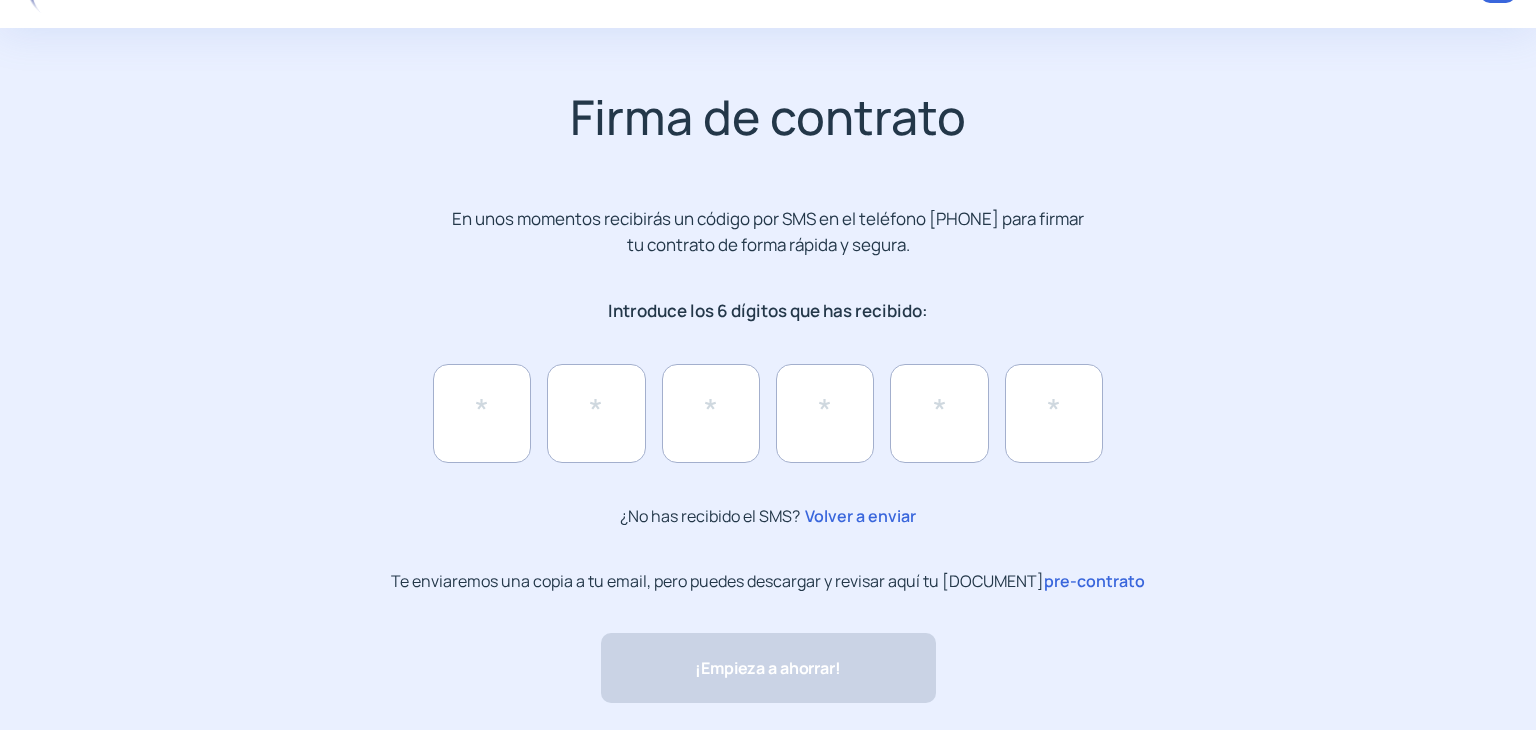 scroll, scrollTop: 122, scrollLeft: 0, axis: vertical 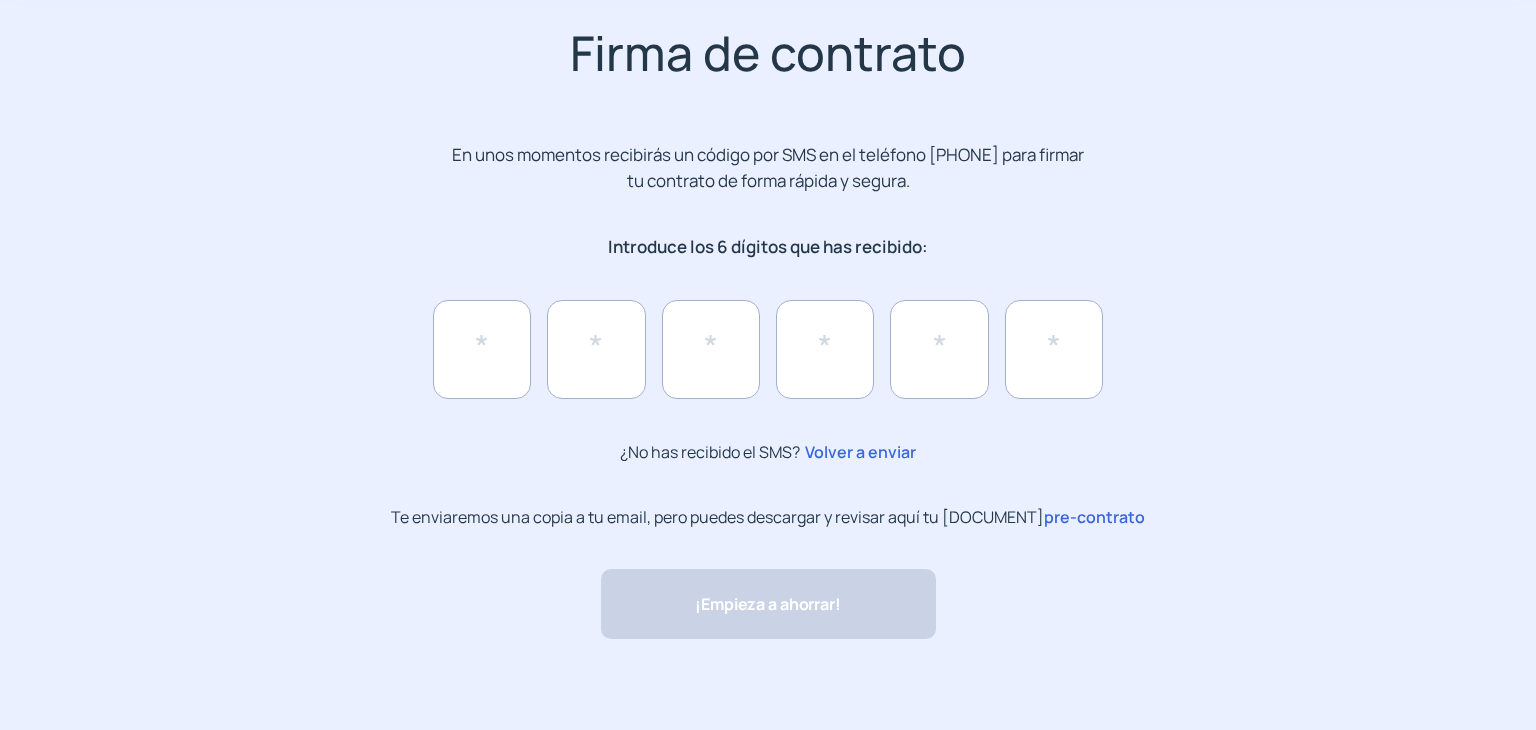 click on "pre-contrato" at bounding box center (1094, 517) 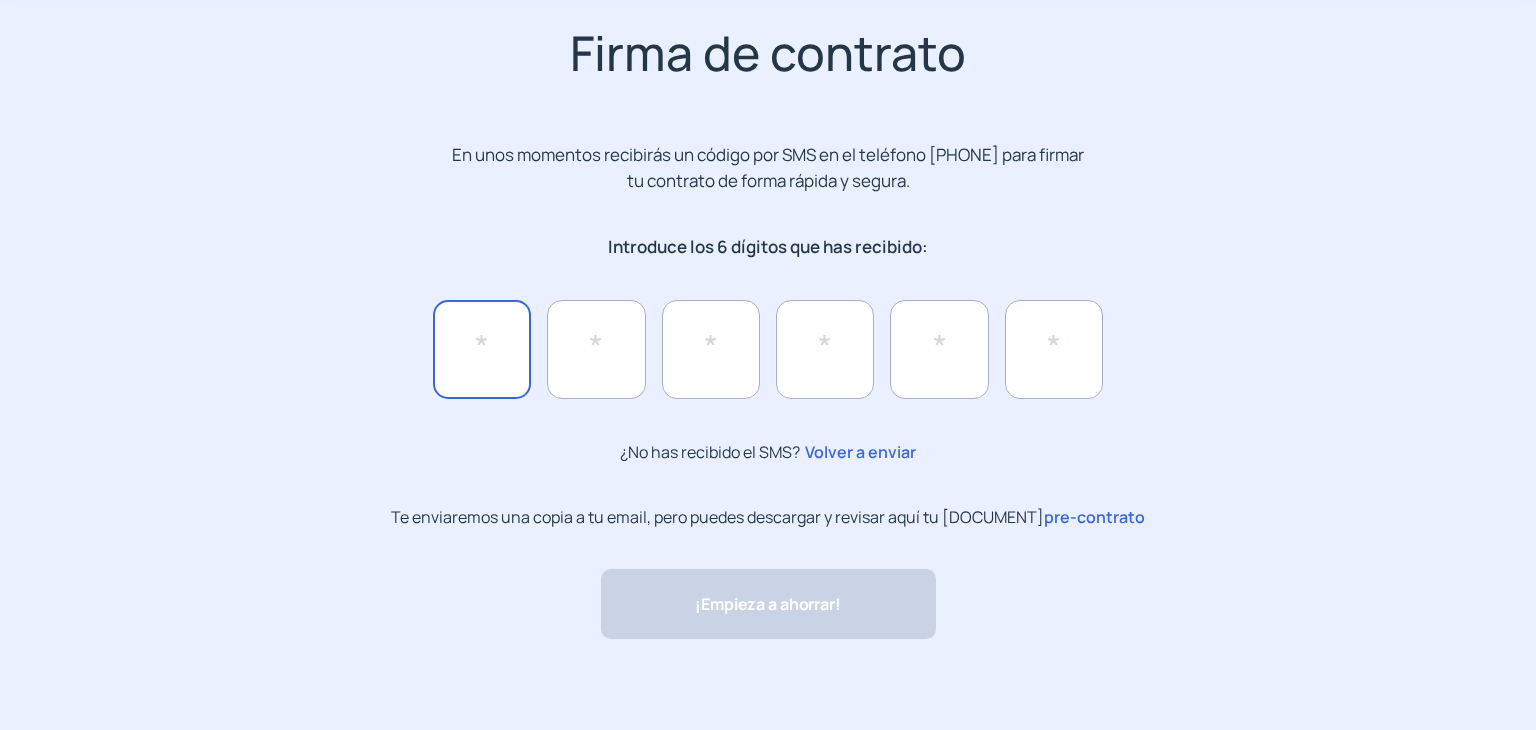 click at bounding box center [482, 349] 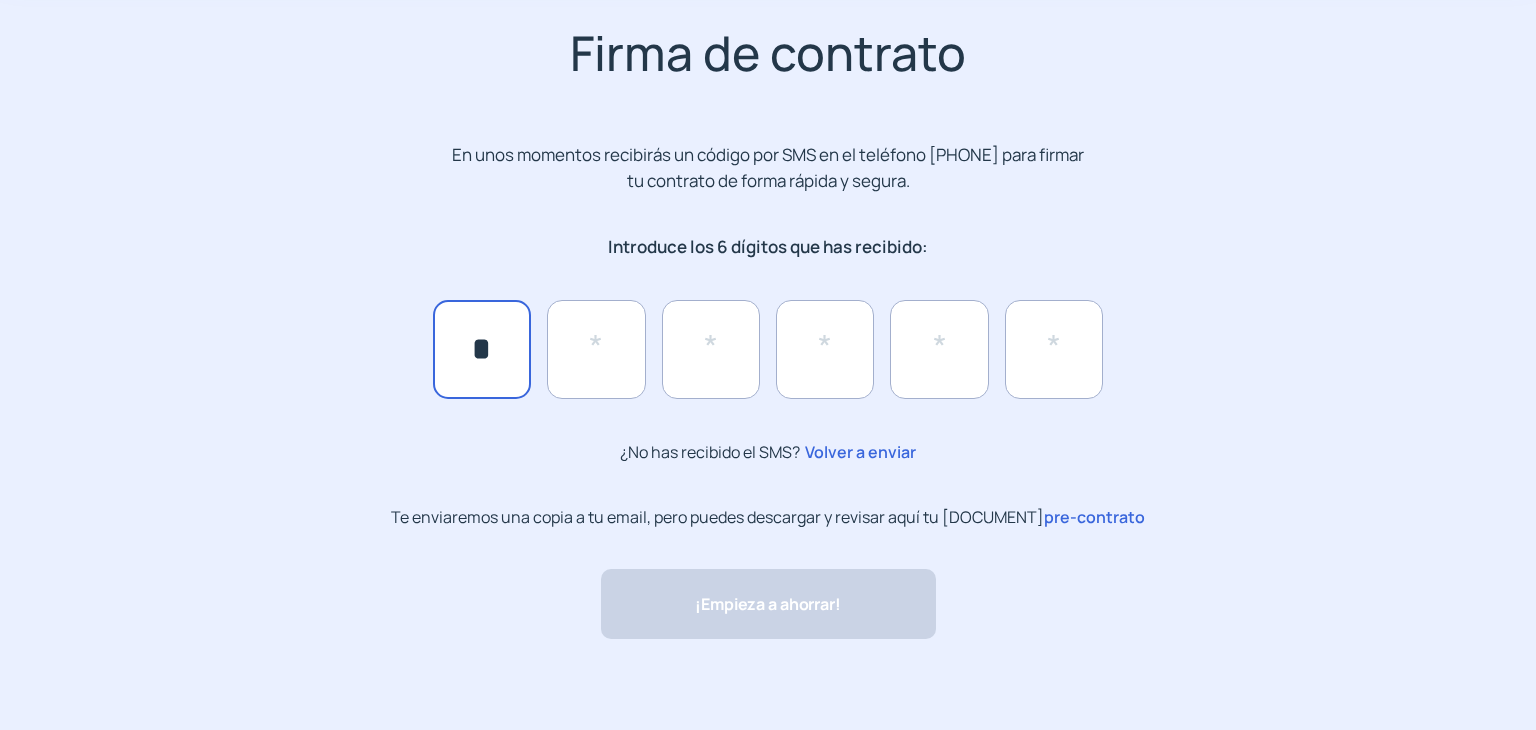 type on "*" 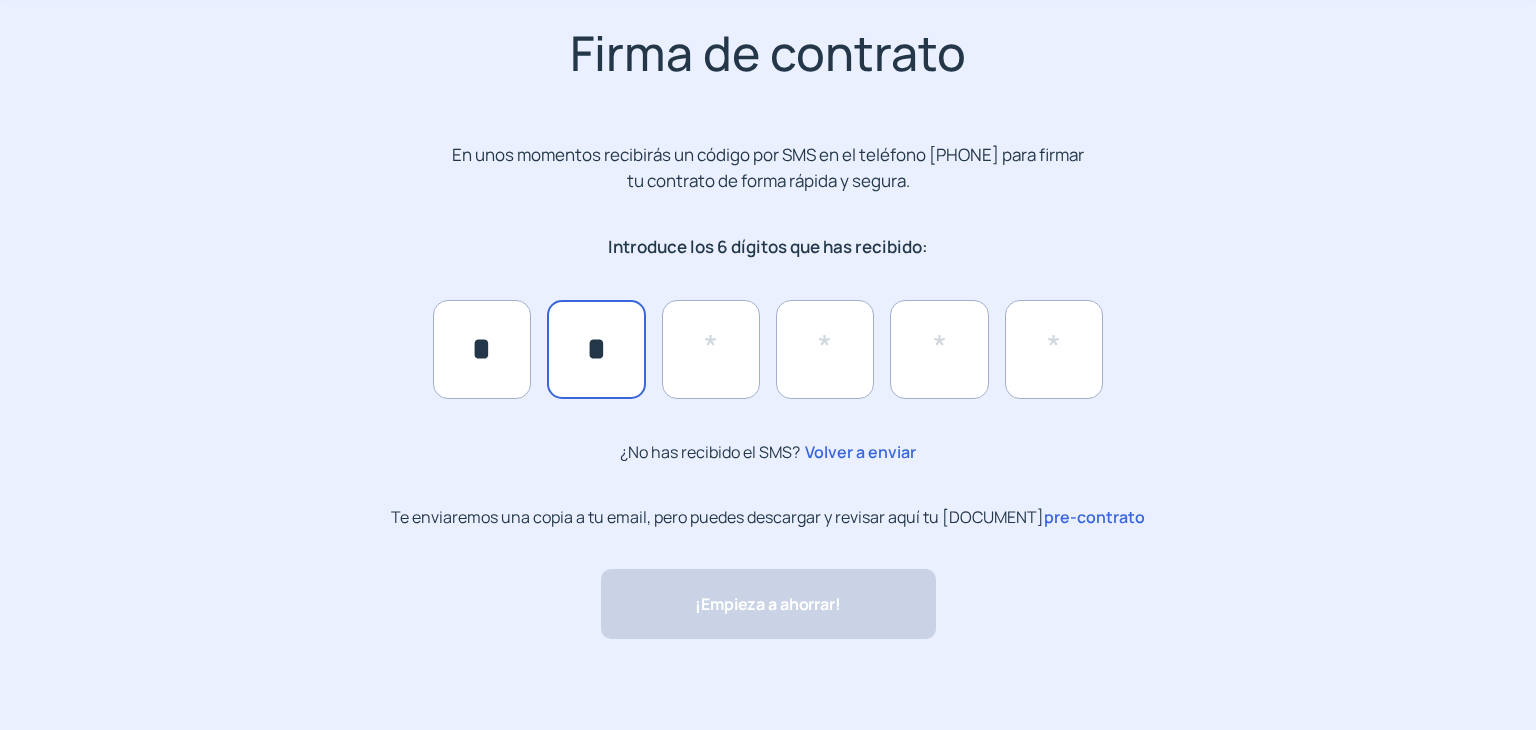 type on "*" 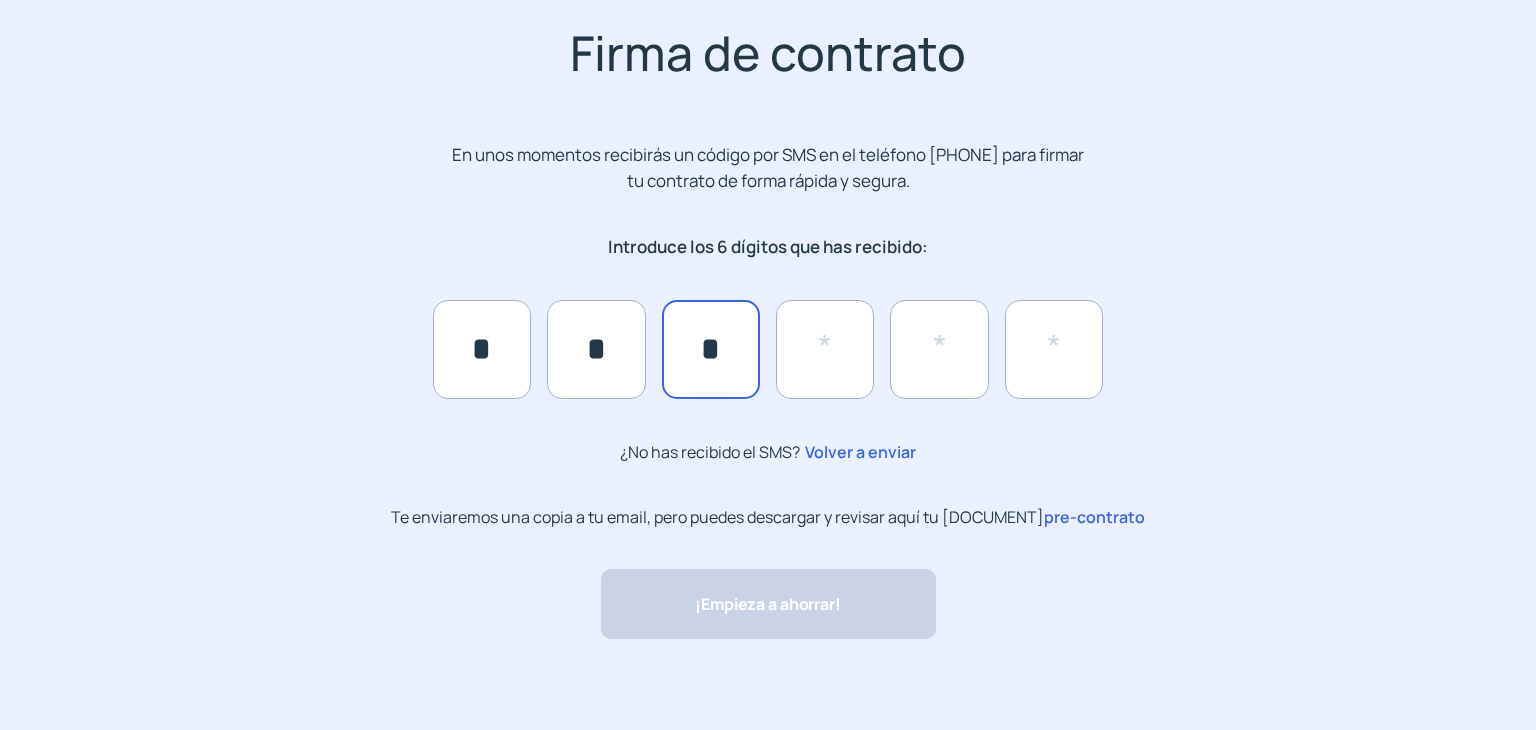 type on "*" 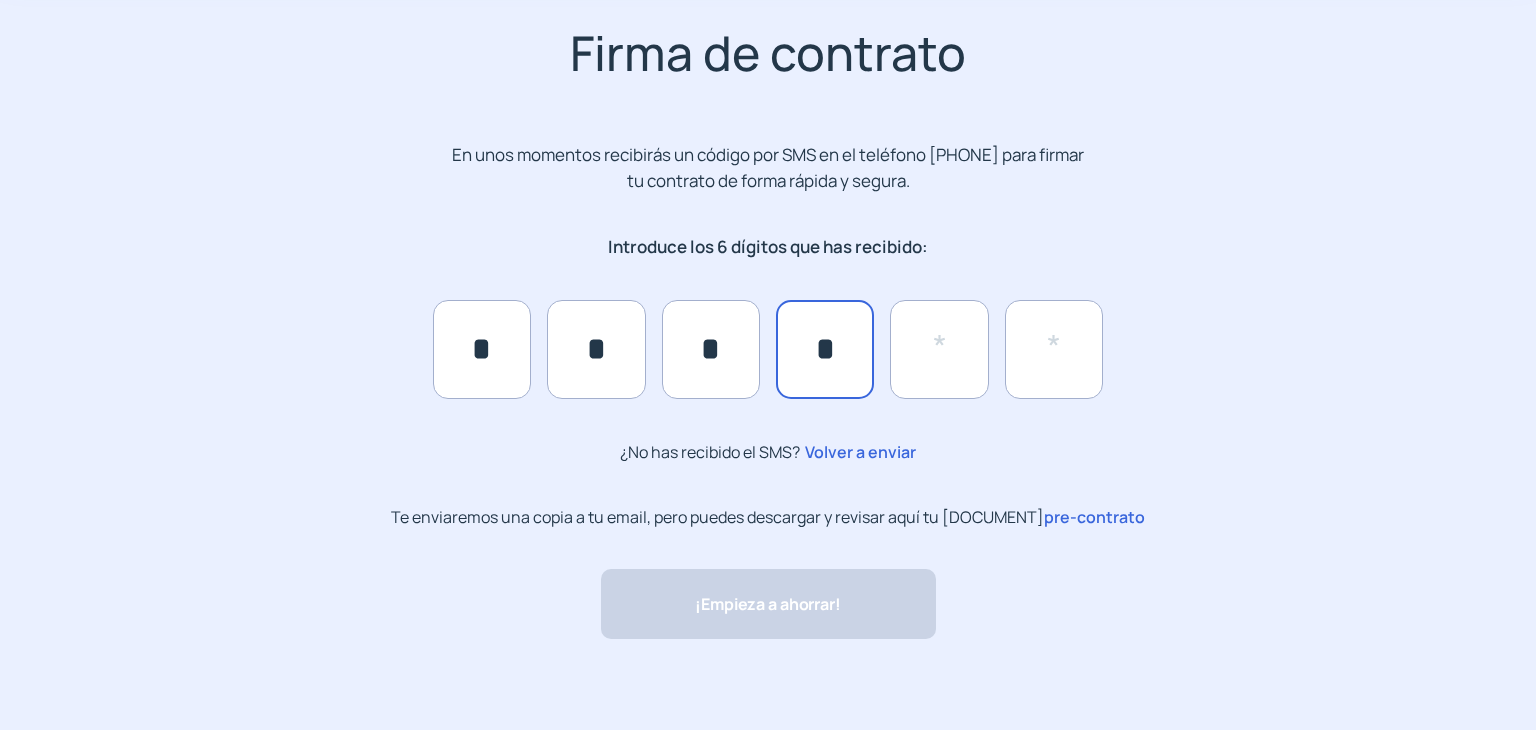 type on "*" 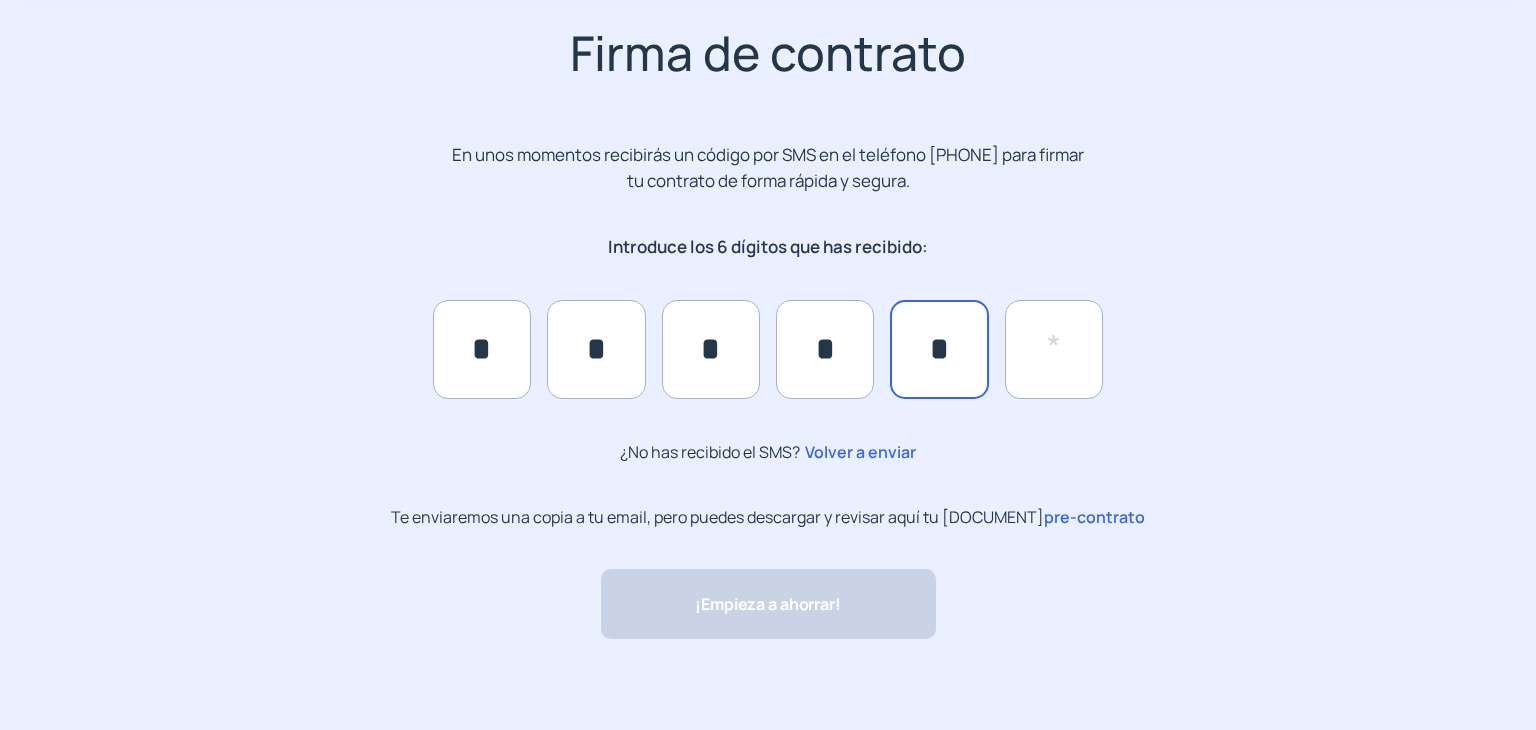 type on "*" 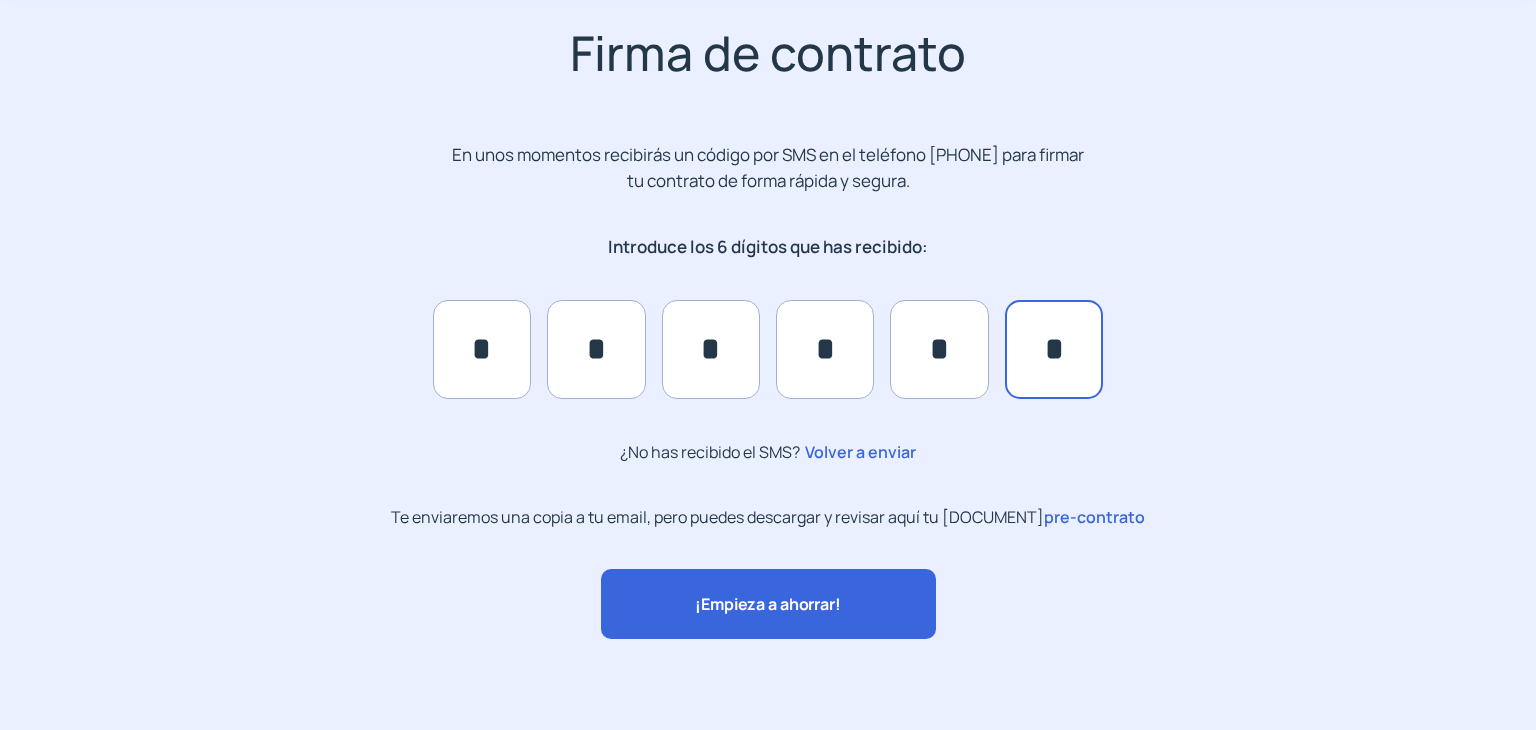 type on "*" 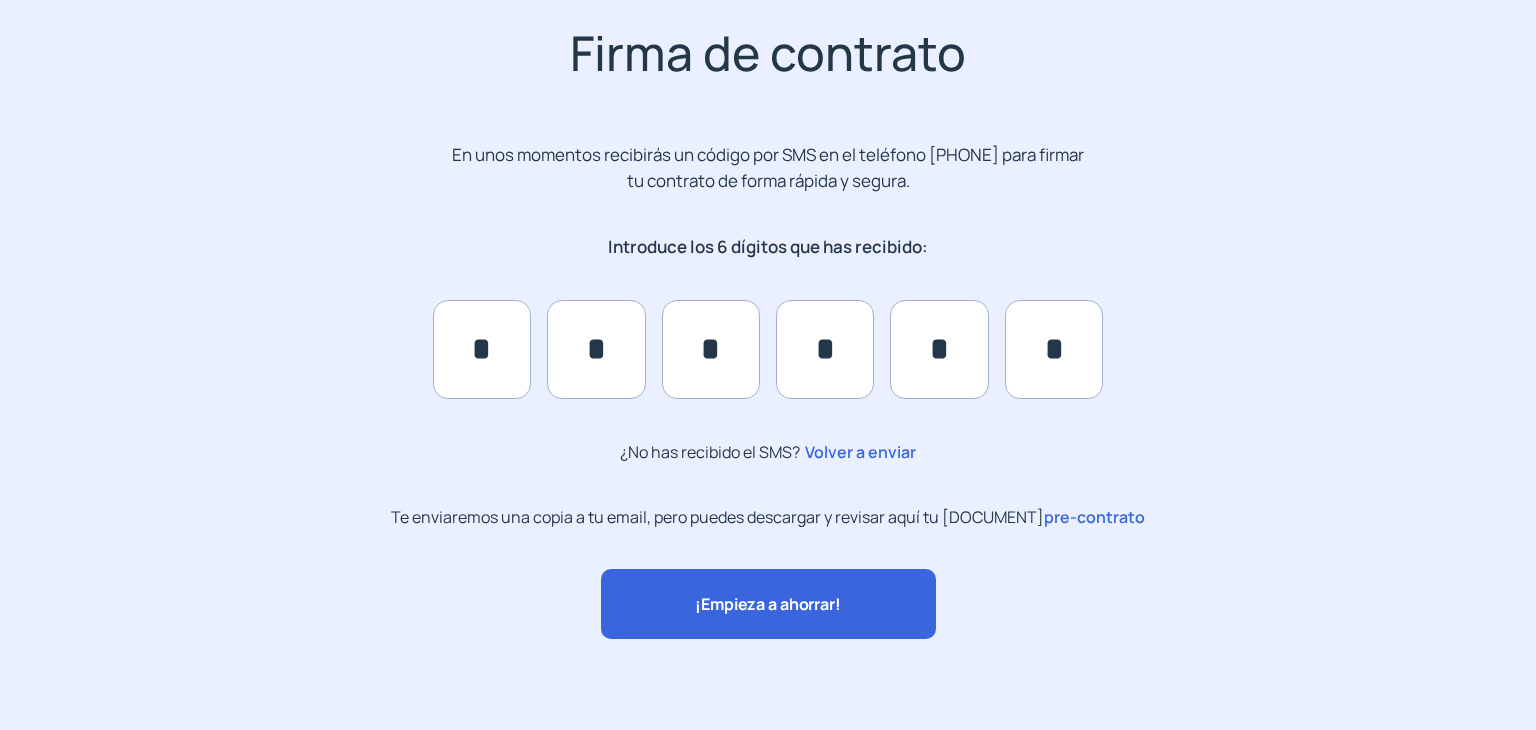 click on "¡Empieza a ahorrar!" at bounding box center [767, 604] 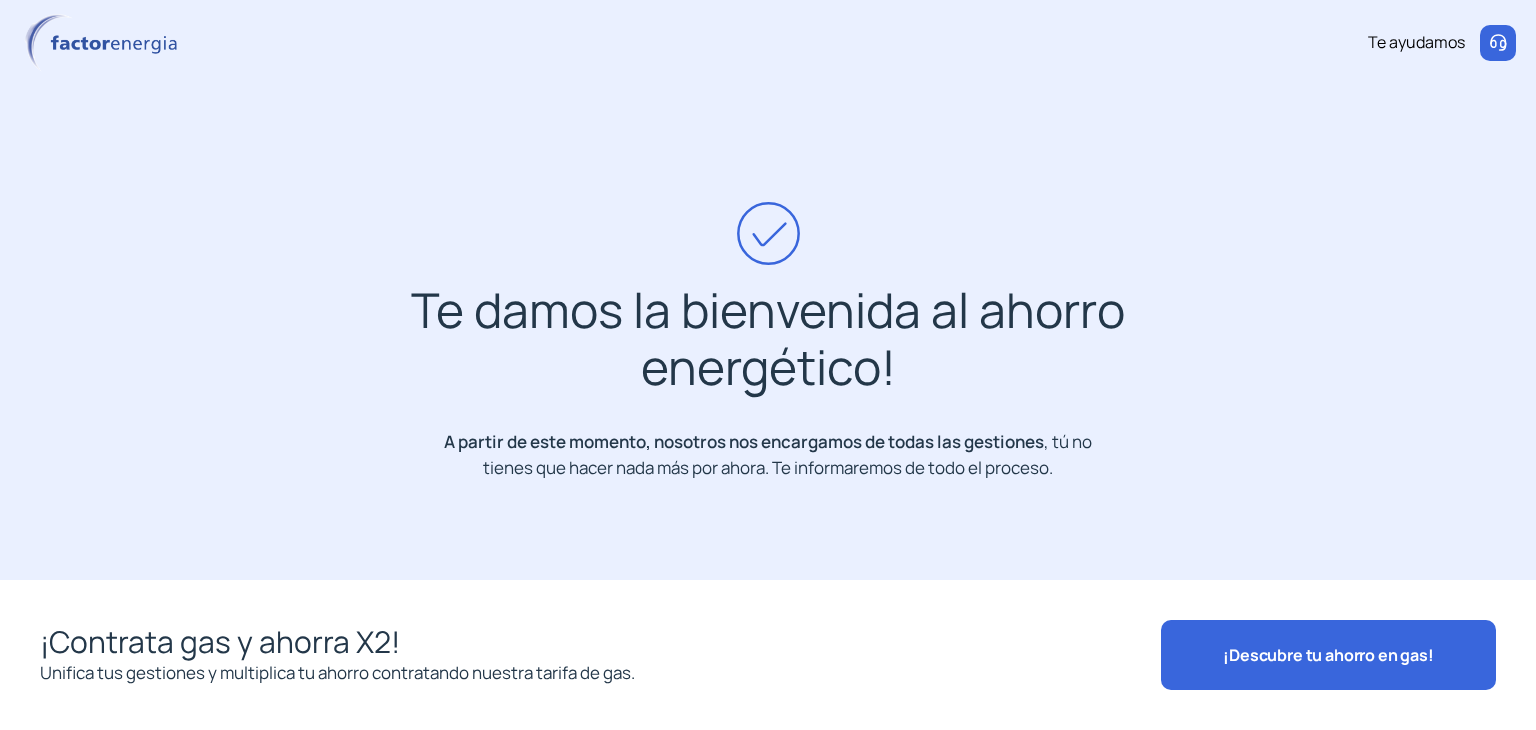 scroll, scrollTop: 0, scrollLeft: 0, axis: both 